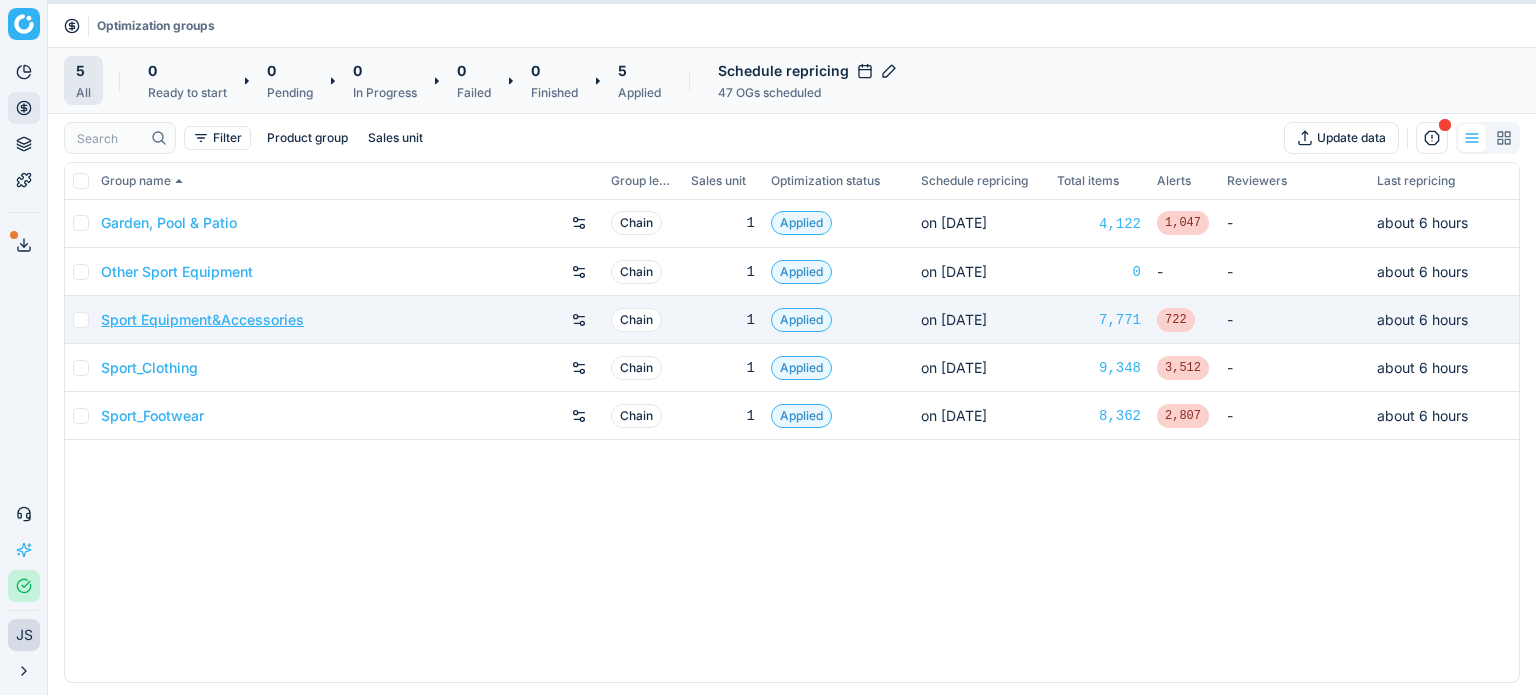 scroll, scrollTop: 0, scrollLeft: 0, axis: both 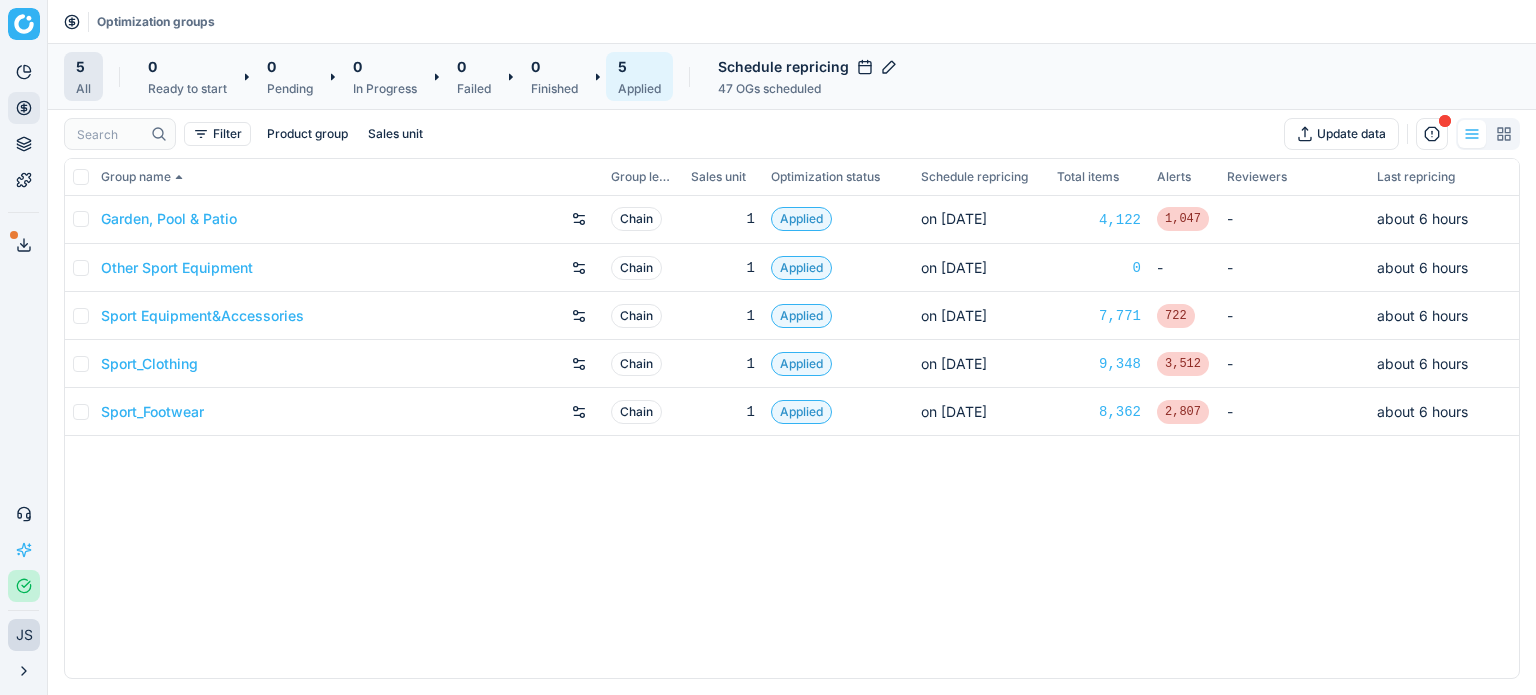click on "5" at bounding box center (639, 66) 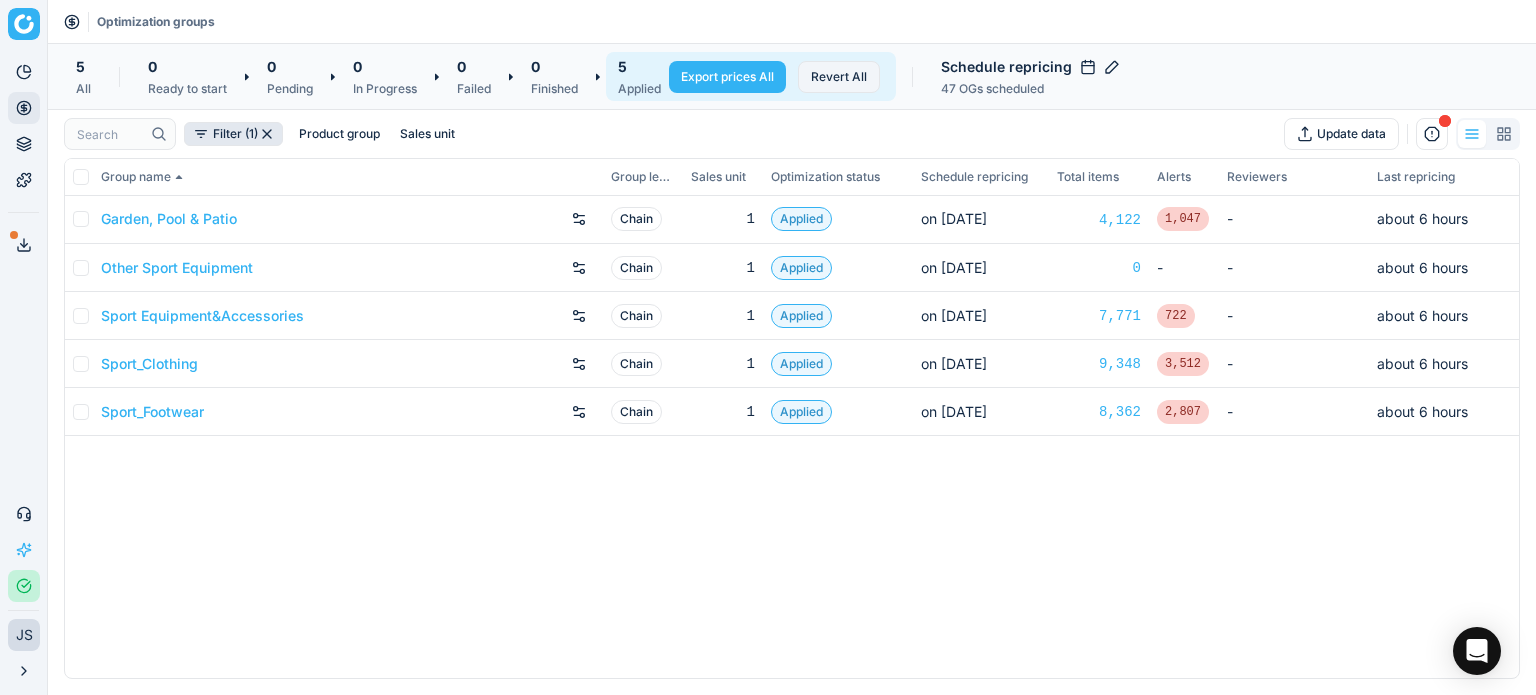 click on "Revert   All" at bounding box center (839, 77) 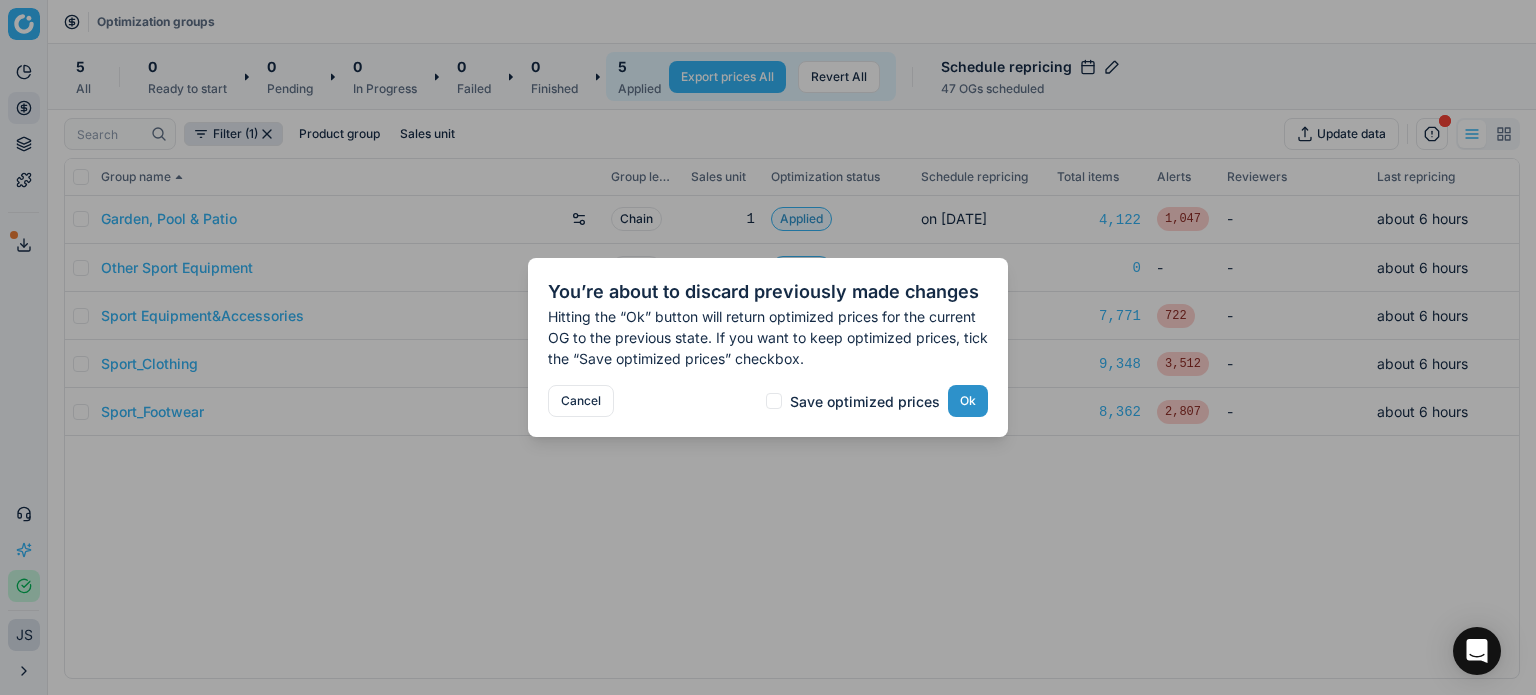 click on "Ok" at bounding box center [968, 401] 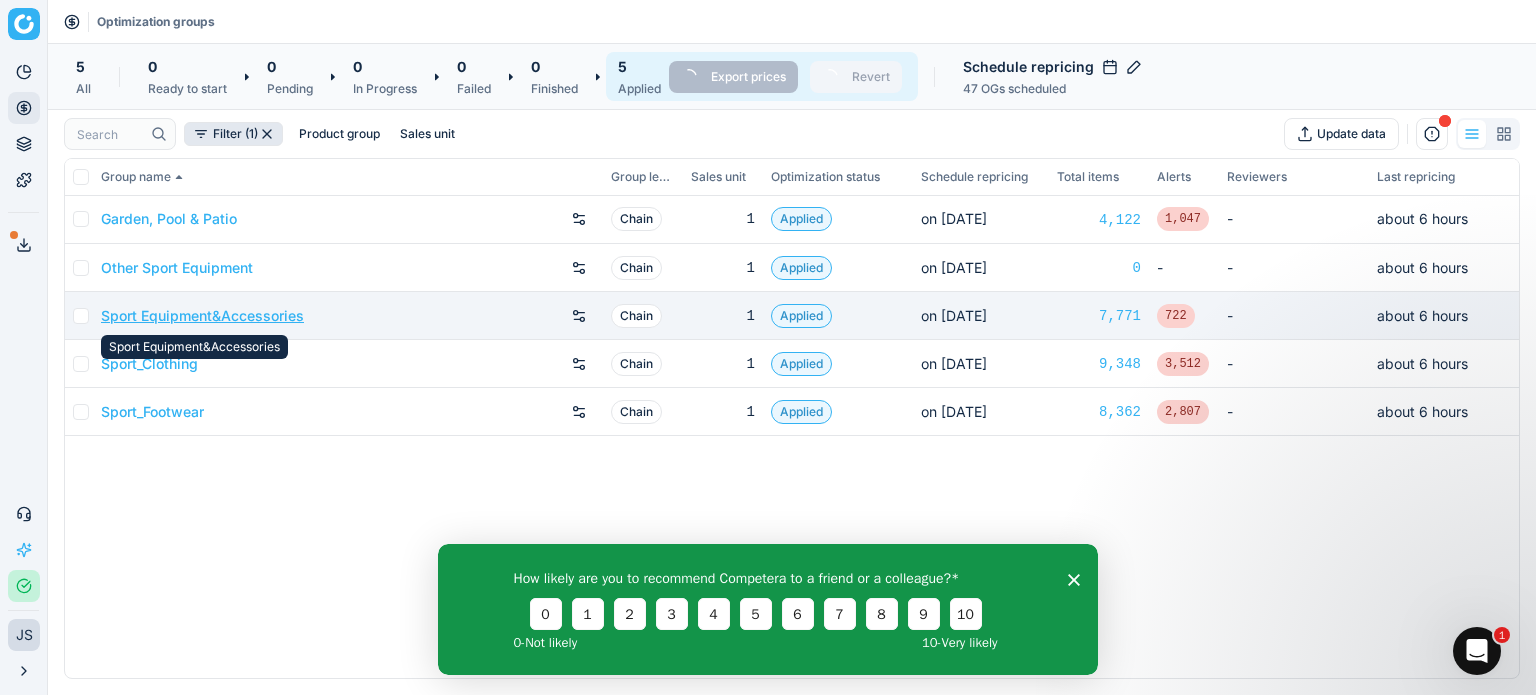 scroll, scrollTop: 0, scrollLeft: 0, axis: both 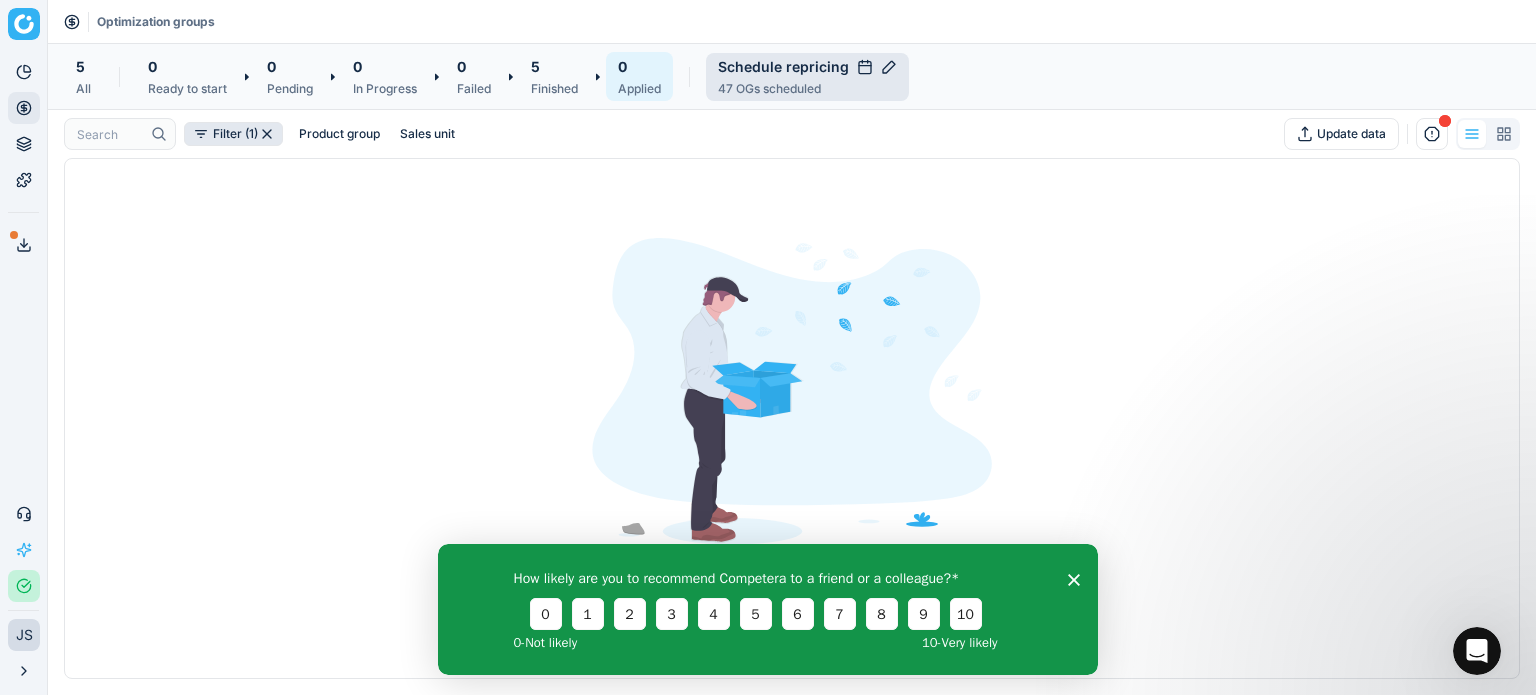 click on "47   OGs scheduled" at bounding box center (807, 89) 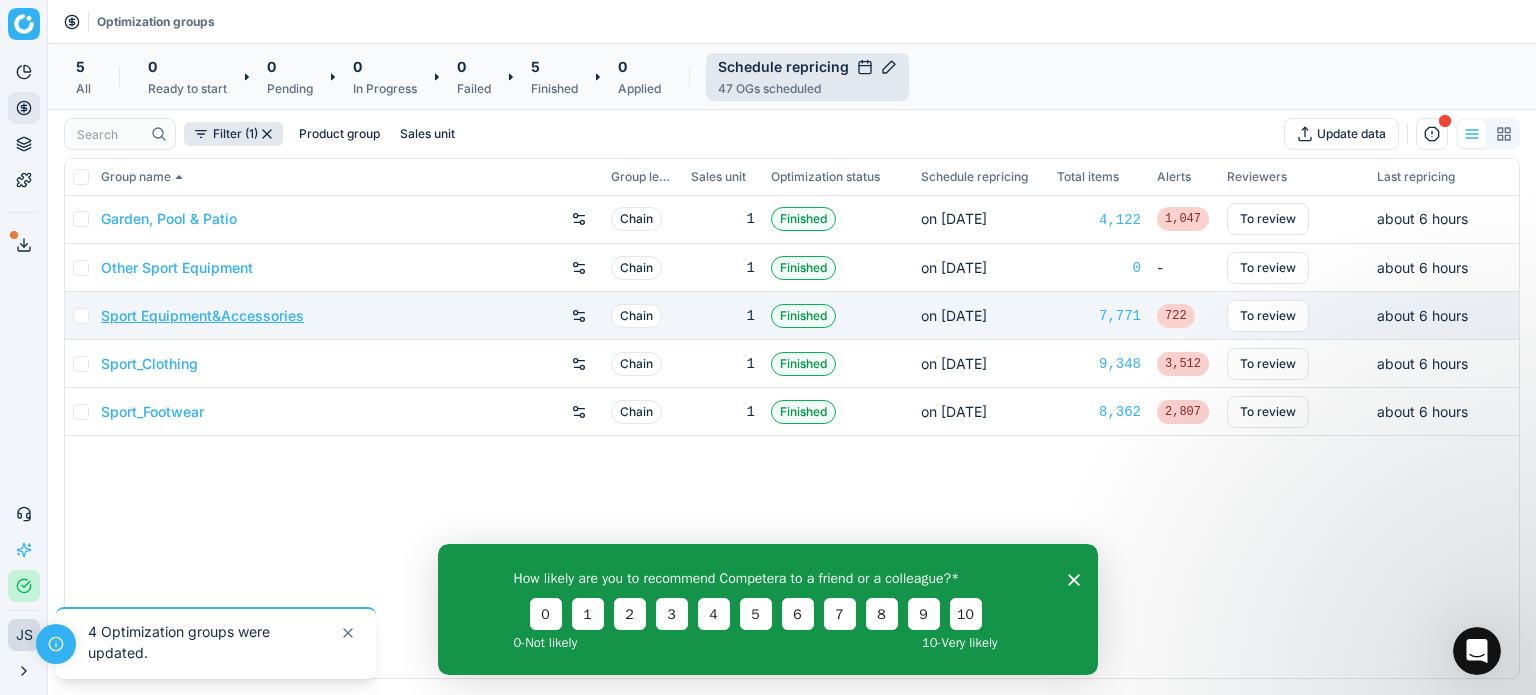 click on "Sport Equipment&Accessories" at bounding box center [202, 316] 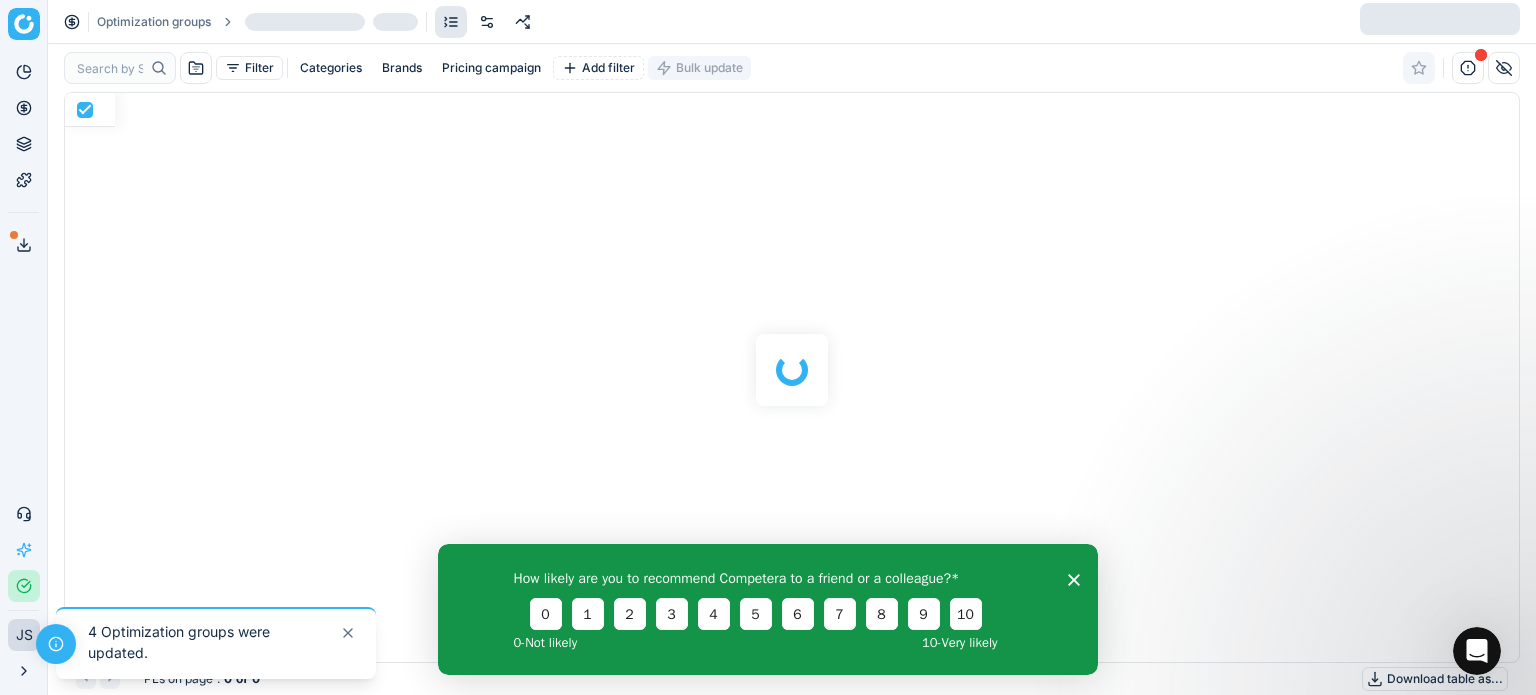 scroll, scrollTop: 2, scrollLeft: 2, axis: both 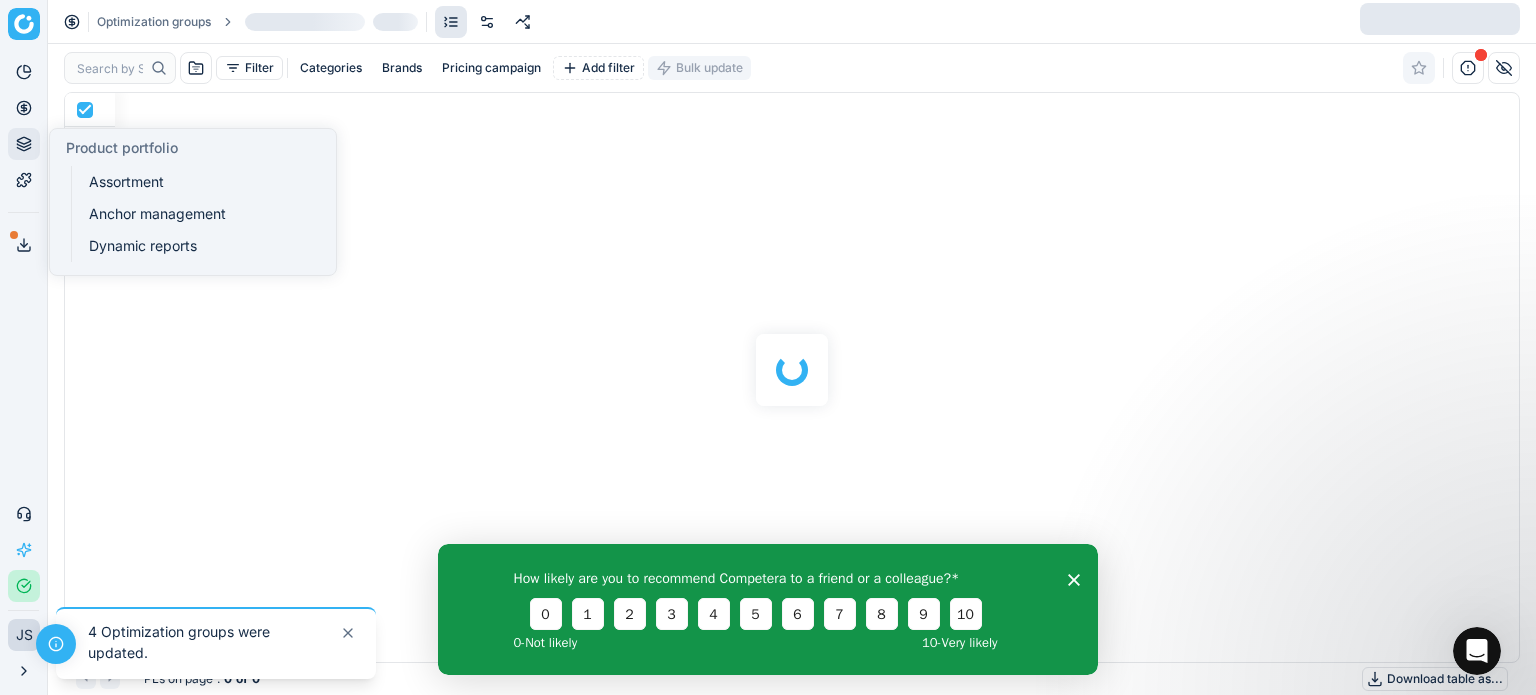 click on "Product portfolio" at bounding box center [24, 144] 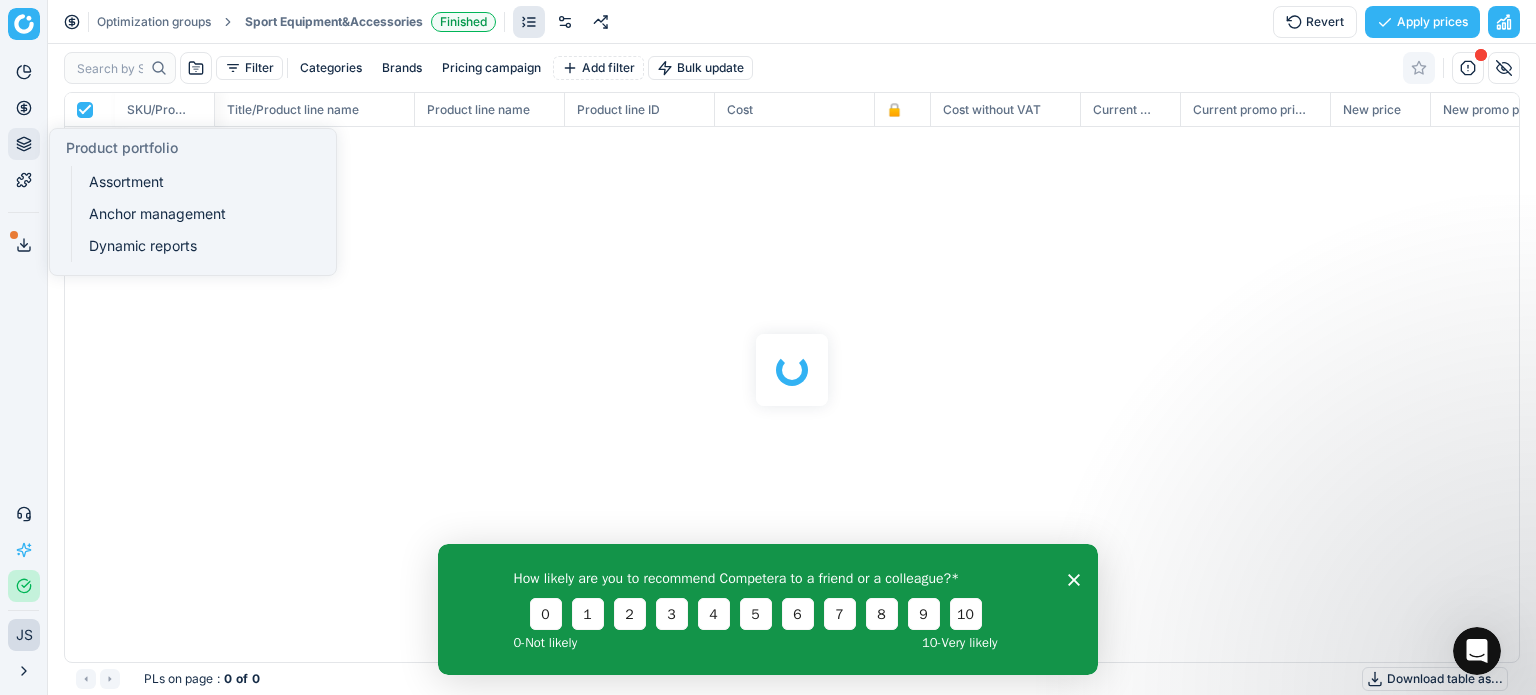 scroll, scrollTop: 539, scrollLeft: 1439, axis: both 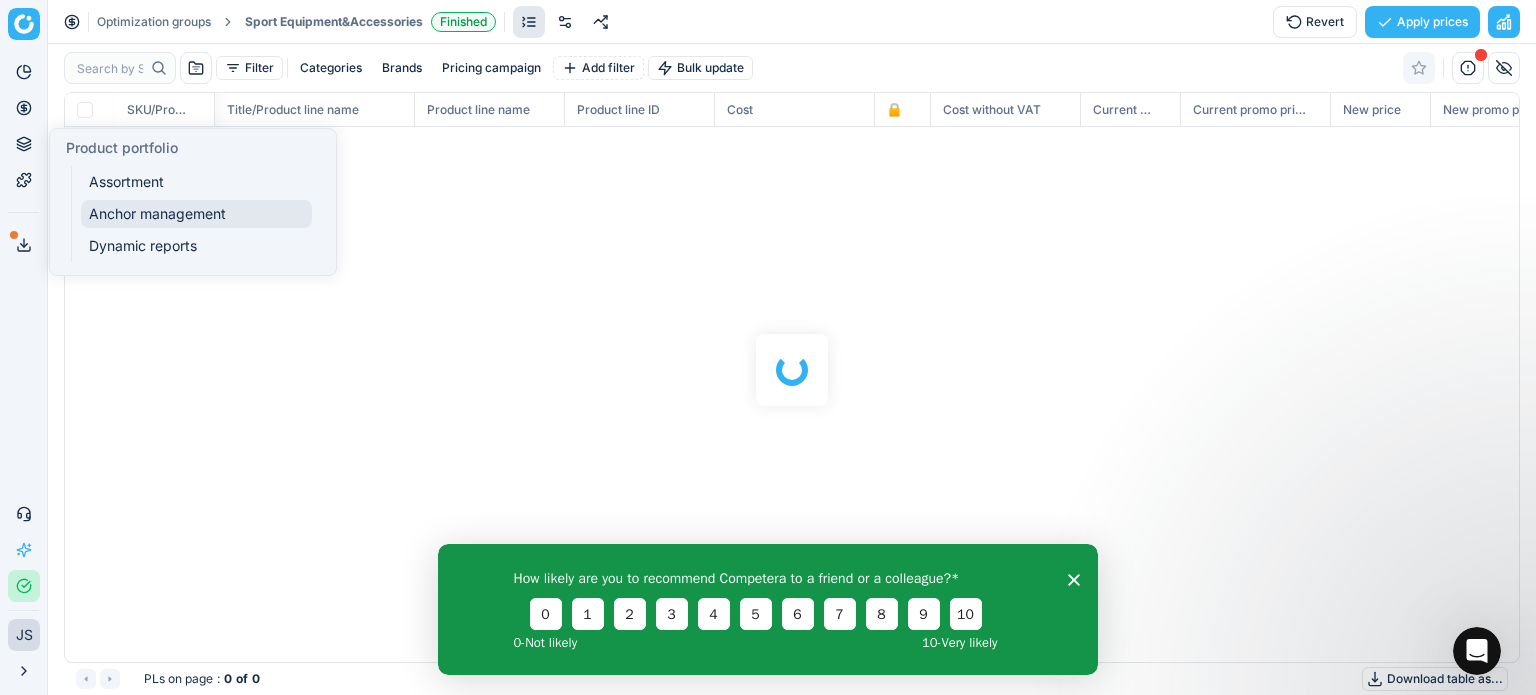 checkbox on "false" 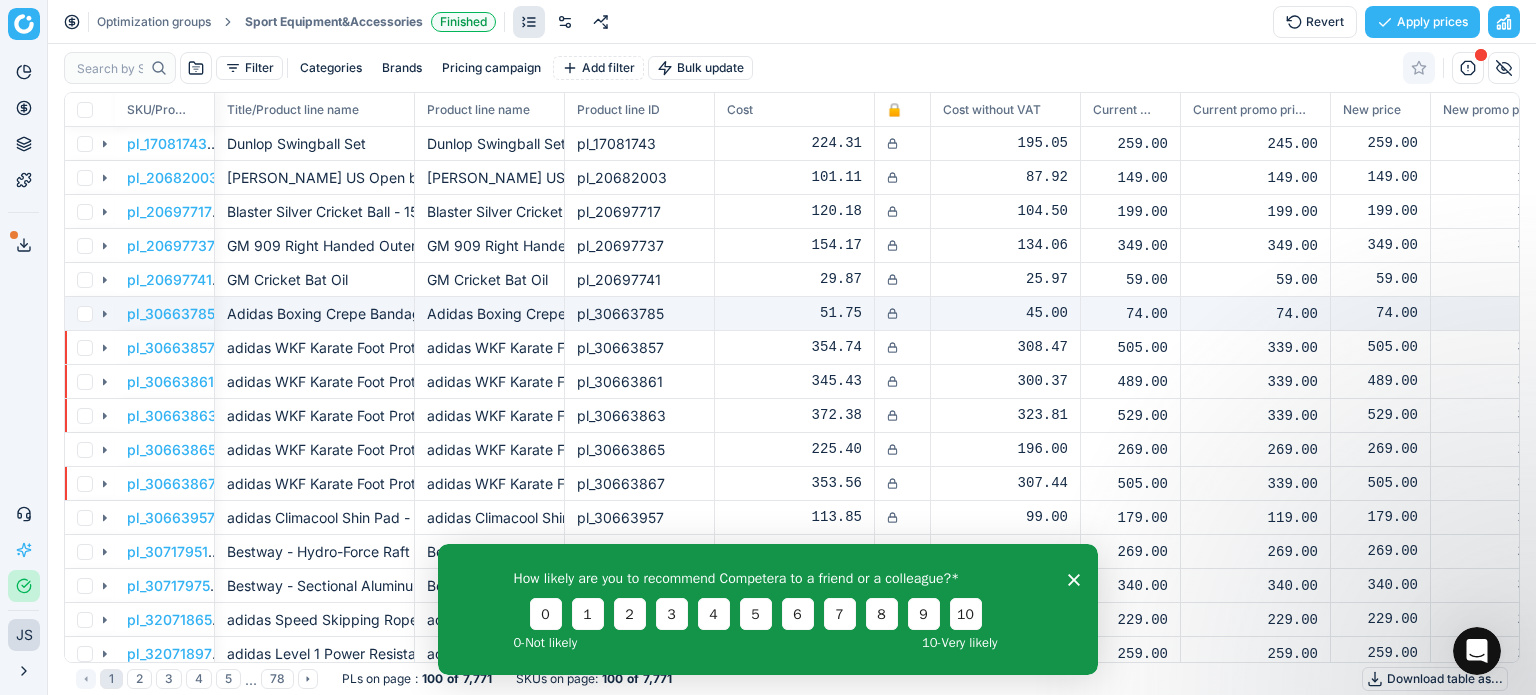 scroll, scrollTop: 539, scrollLeft: 1424, axis: both 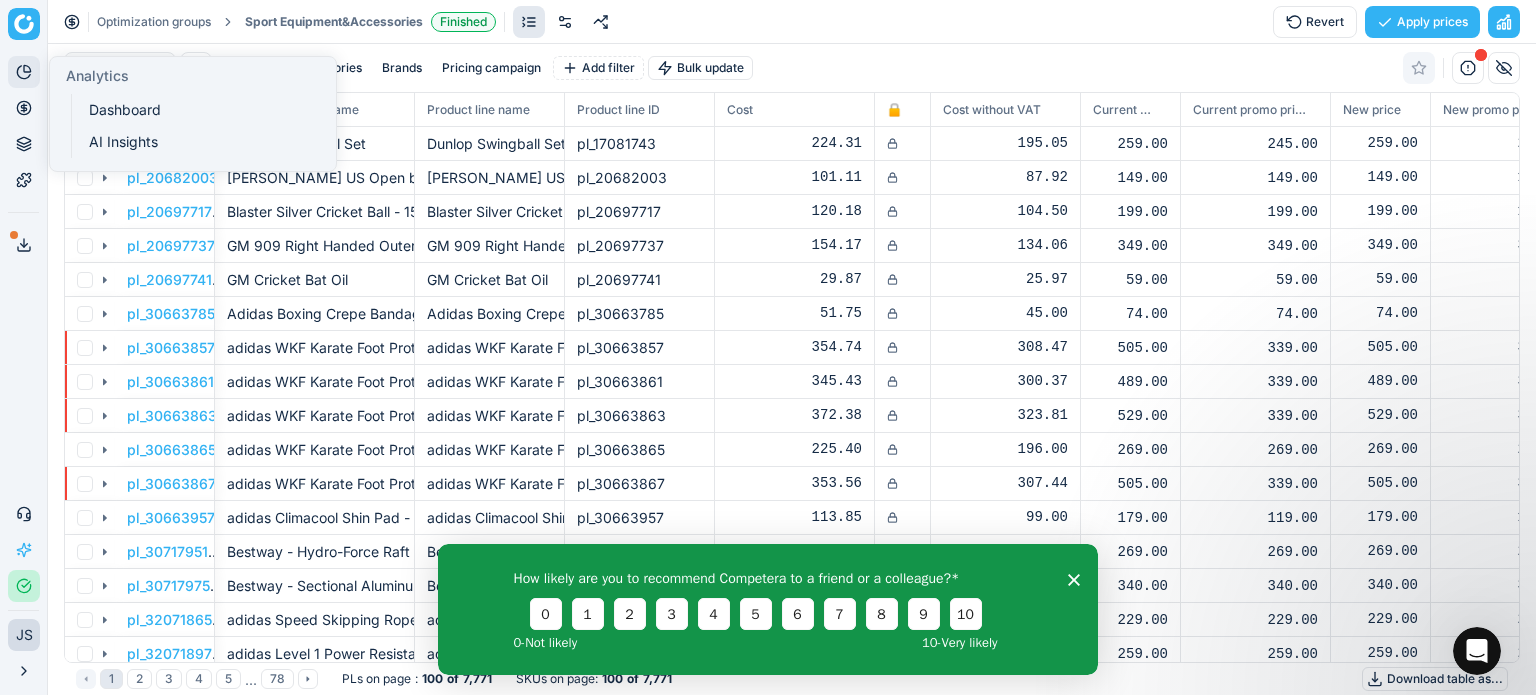 click 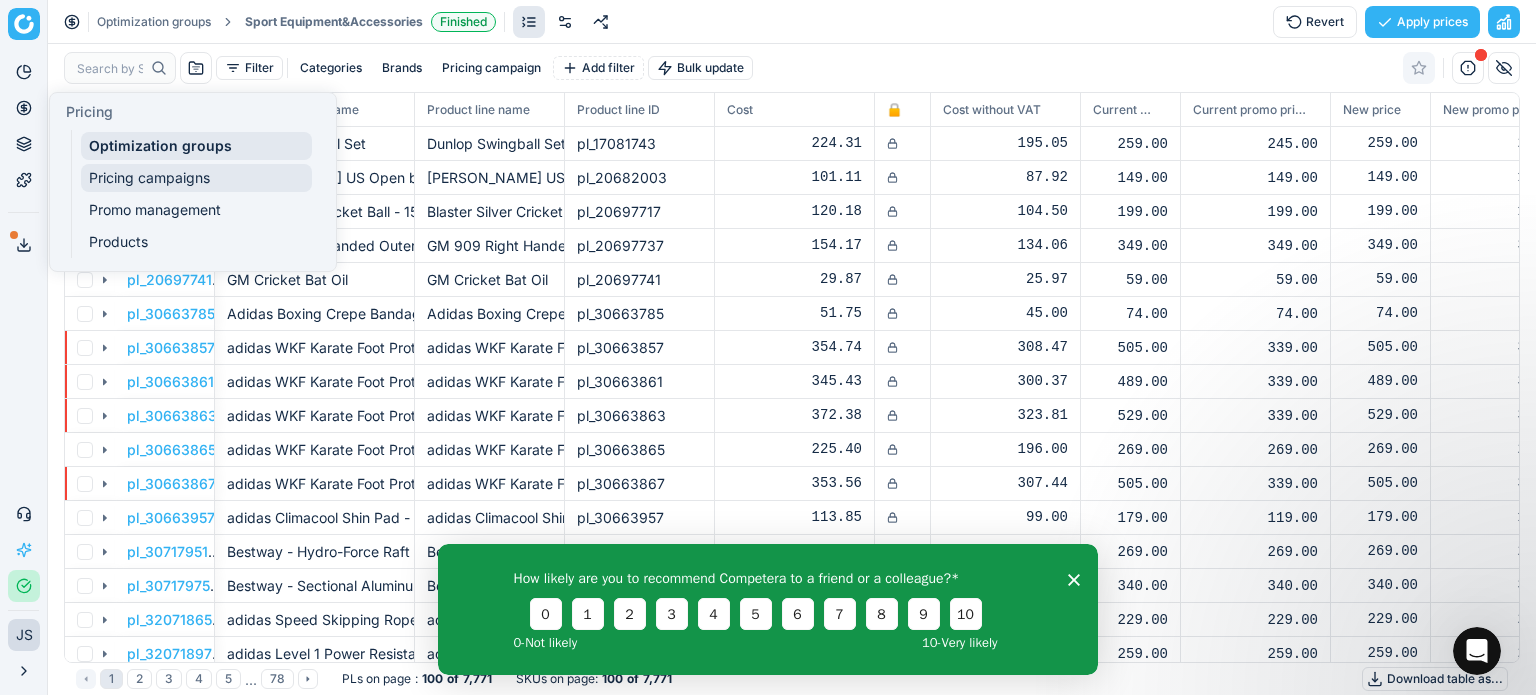 click on "Pricing campaigns" at bounding box center [196, 178] 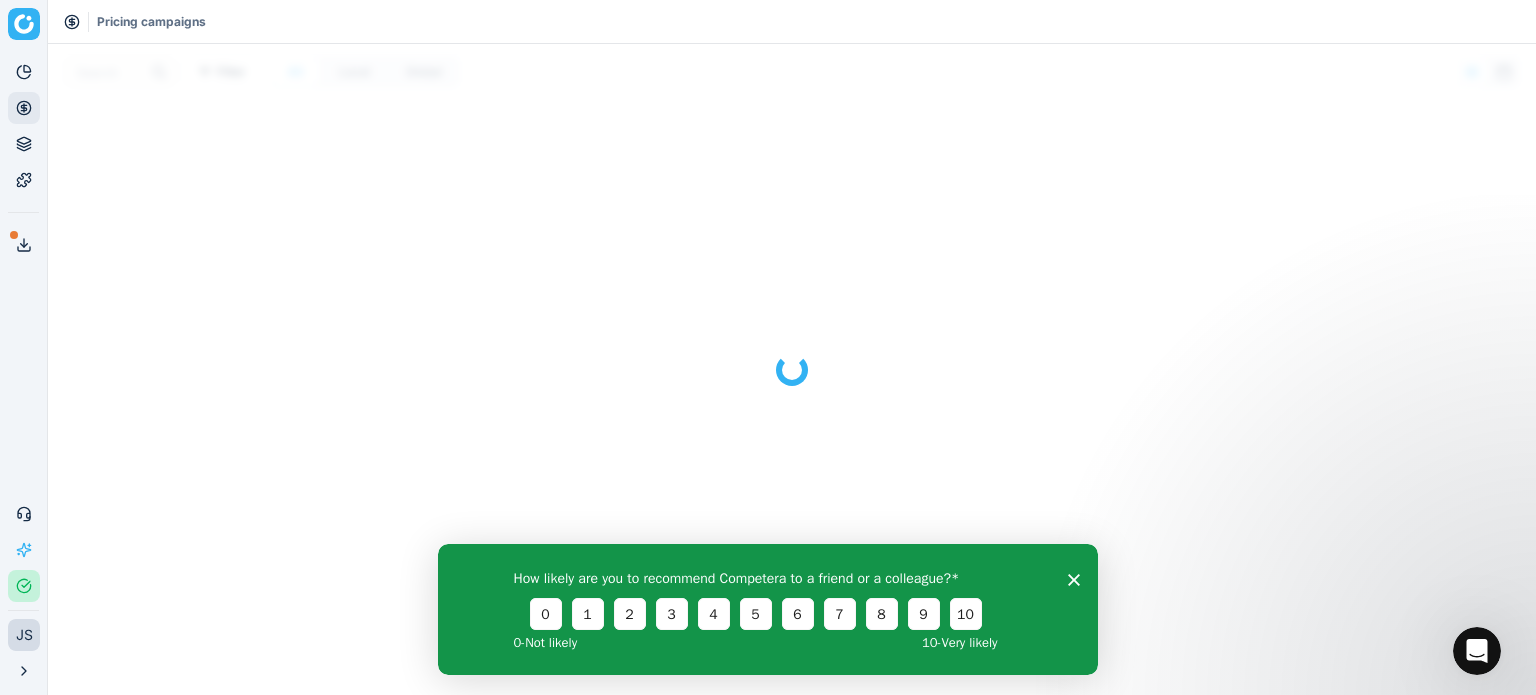 click 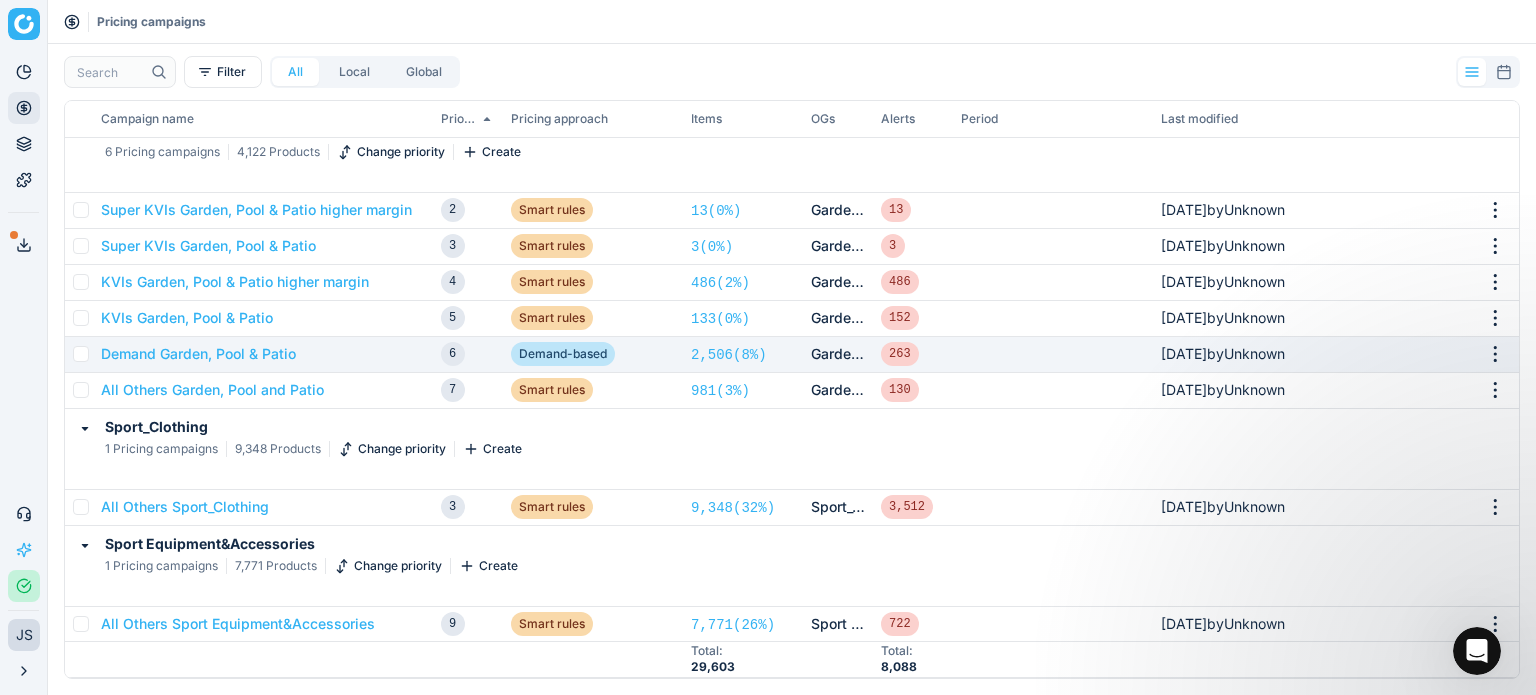 scroll, scrollTop: 0, scrollLeft: 0, axis: both 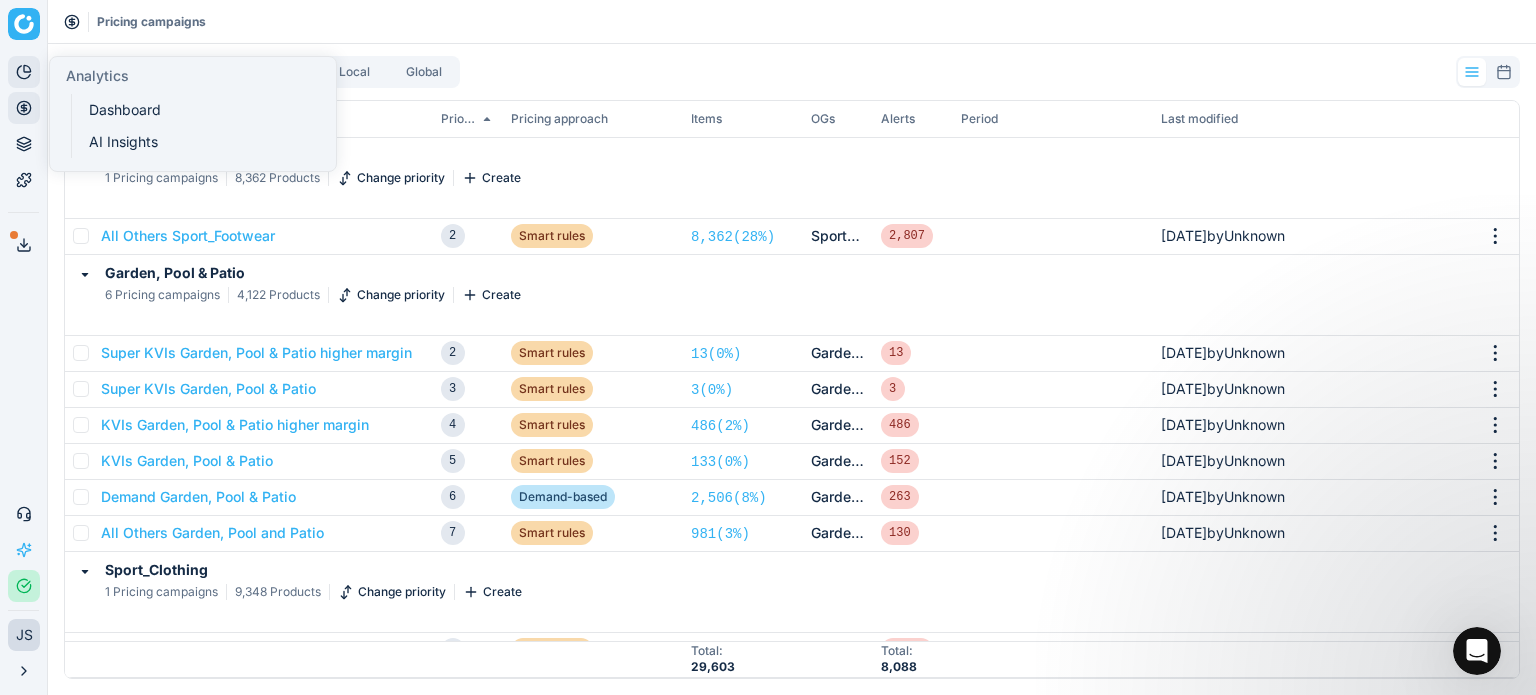 click 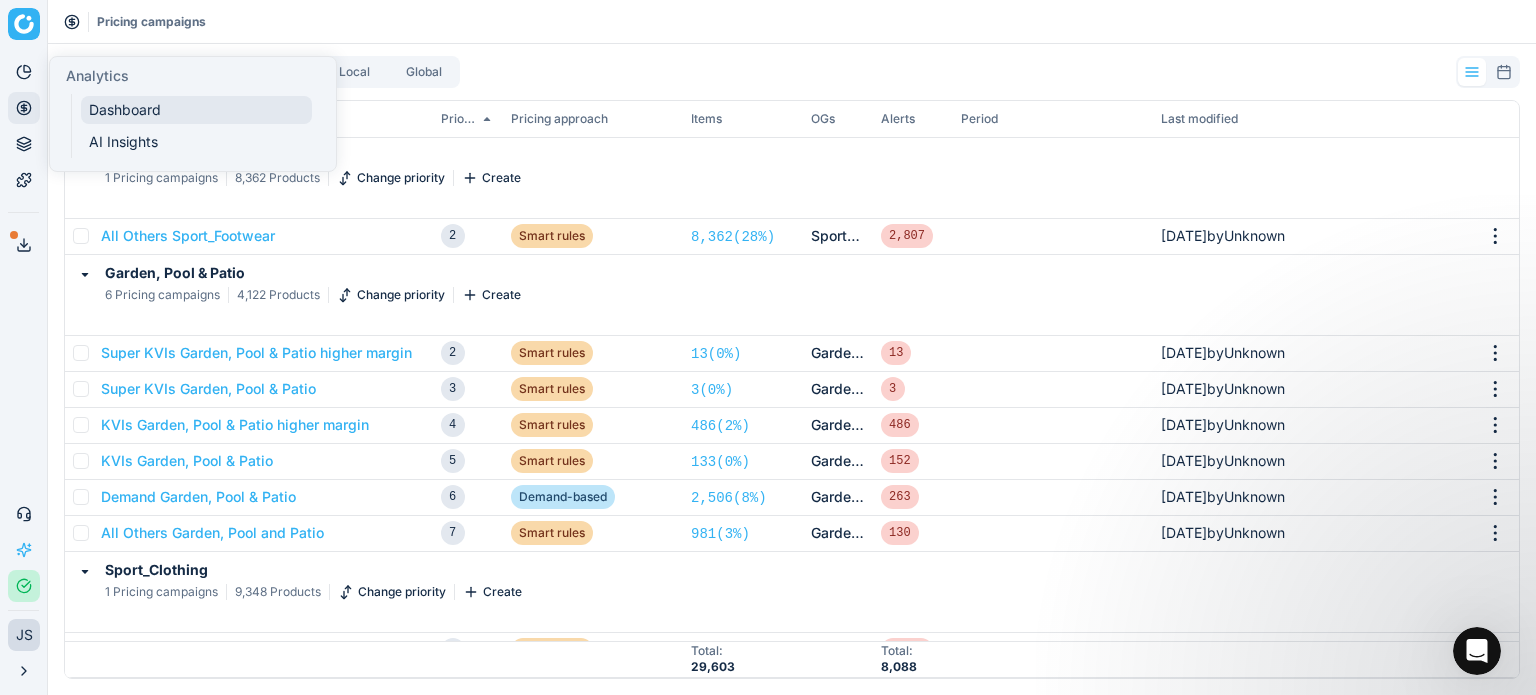 click on "Dashboard" at bounding box center (196, 110) 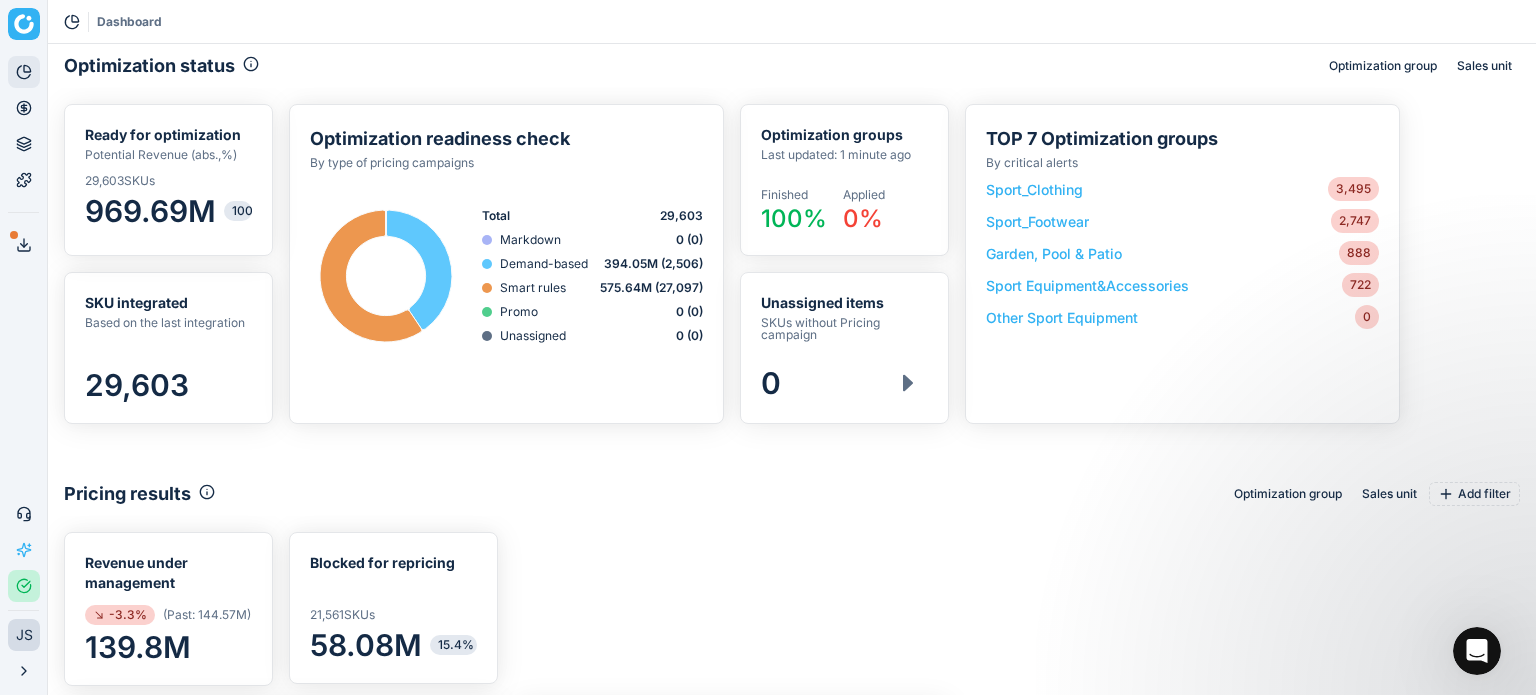 scroll, scrollTop: 2, scrollLeft: 2, axis: both 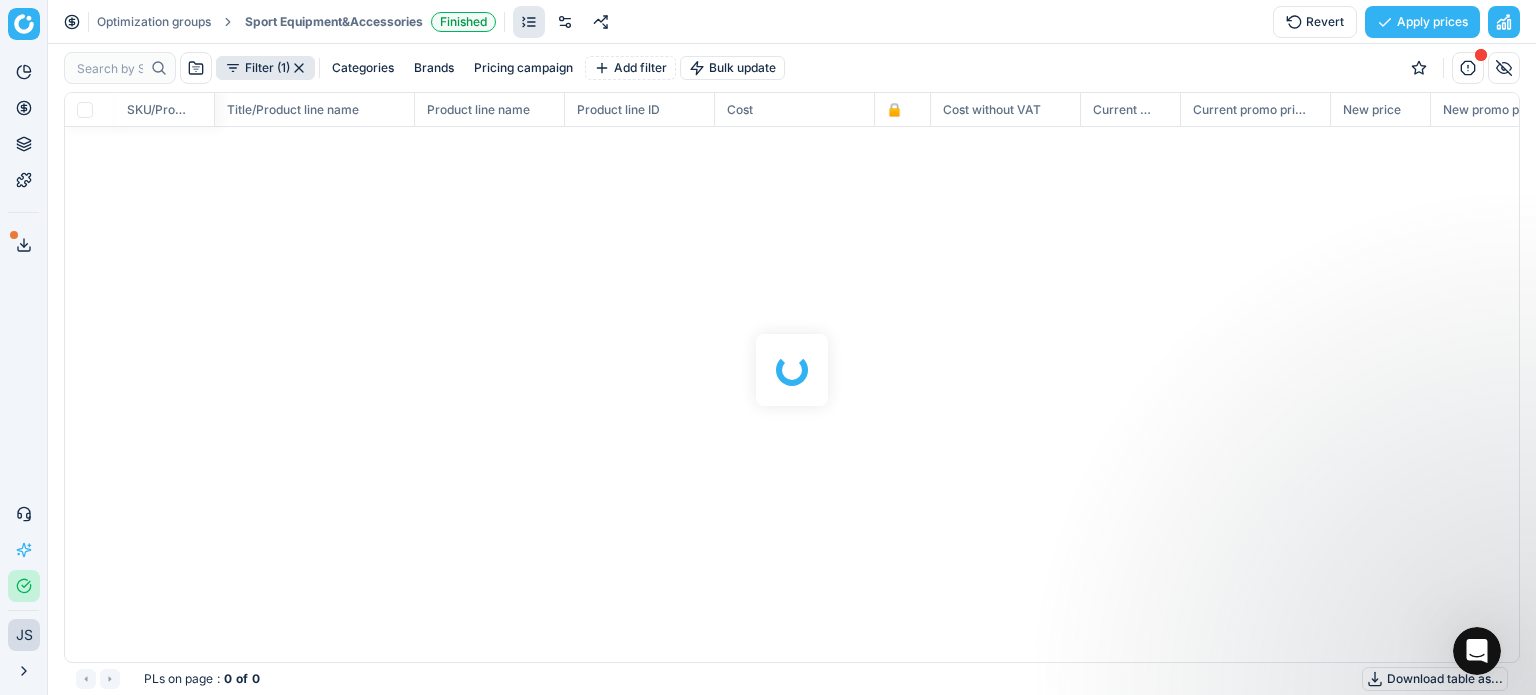 checkbox on "false" 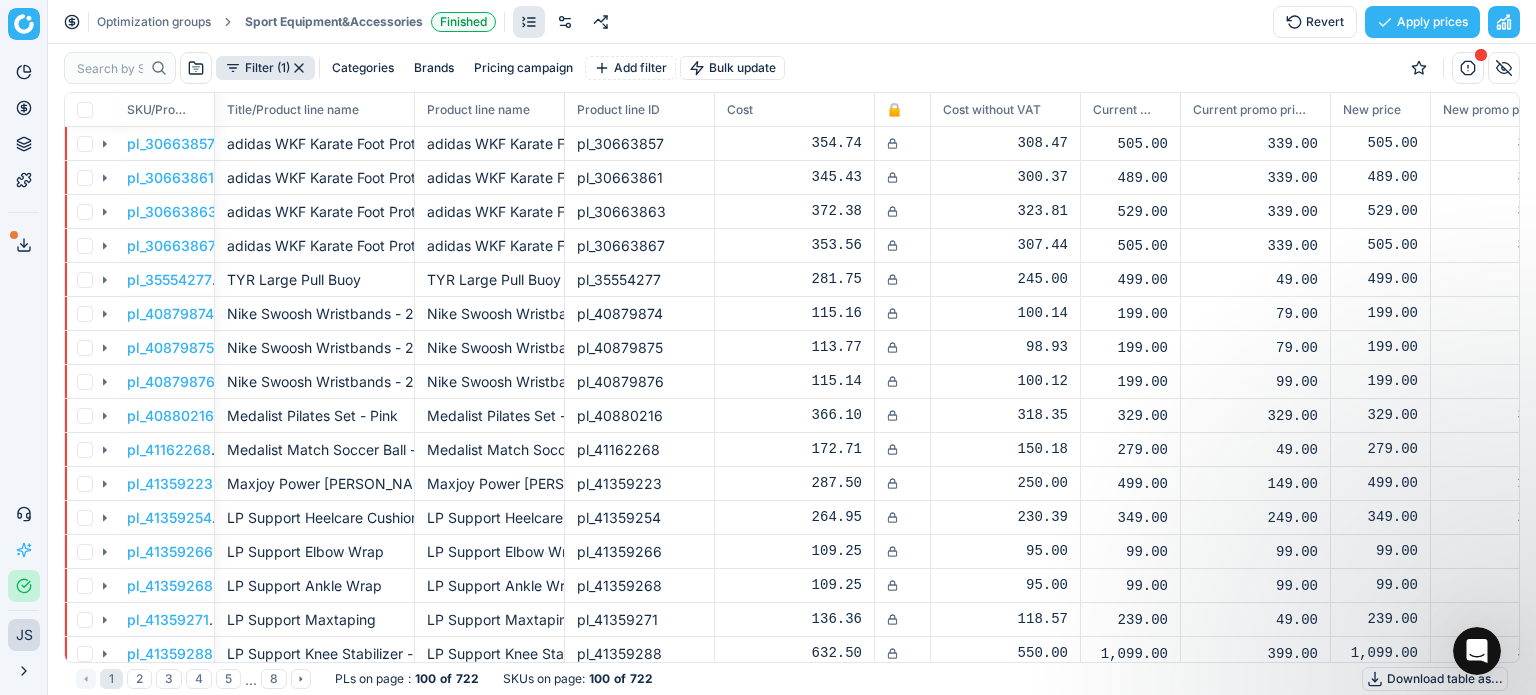 scroll, scrollTop: 539, scrollLeft: 1424, axis: both 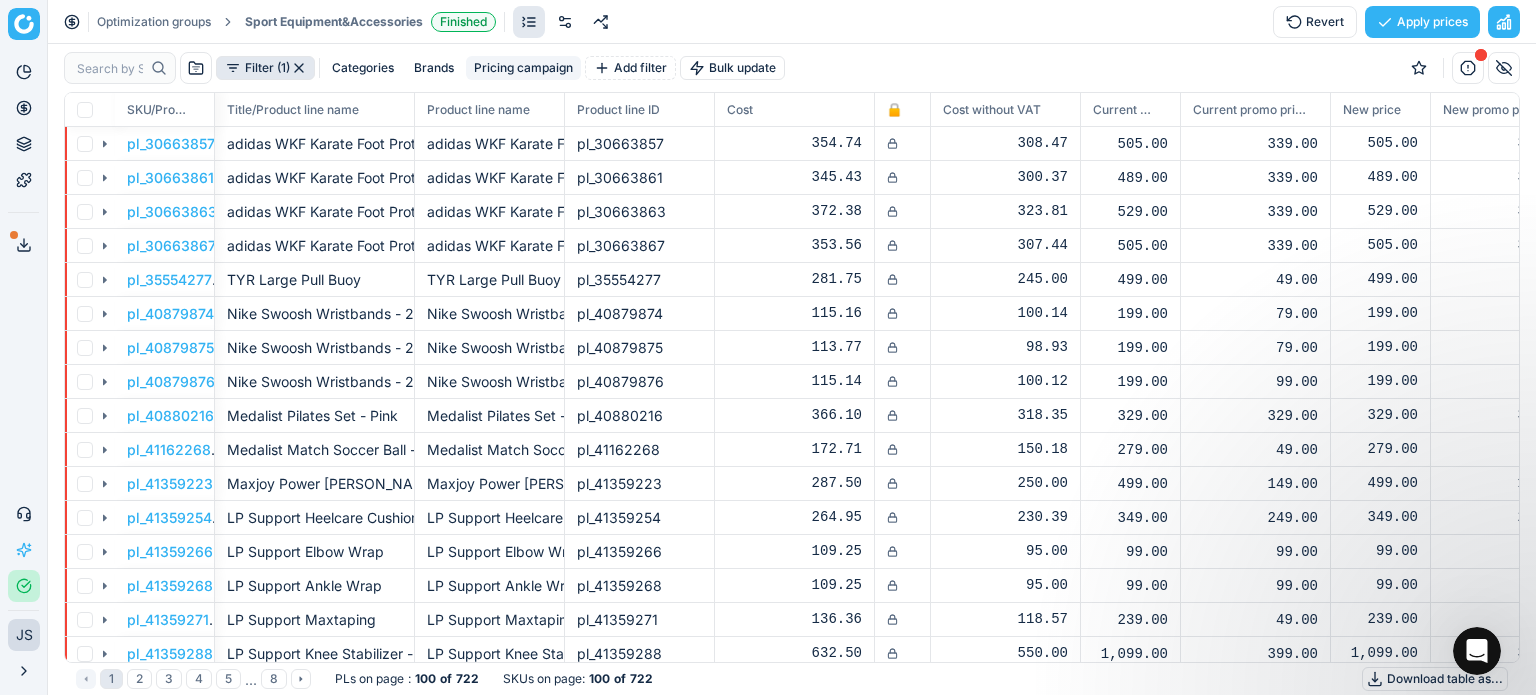 click on "Pricing campaign" at bounding box center [523, 68] 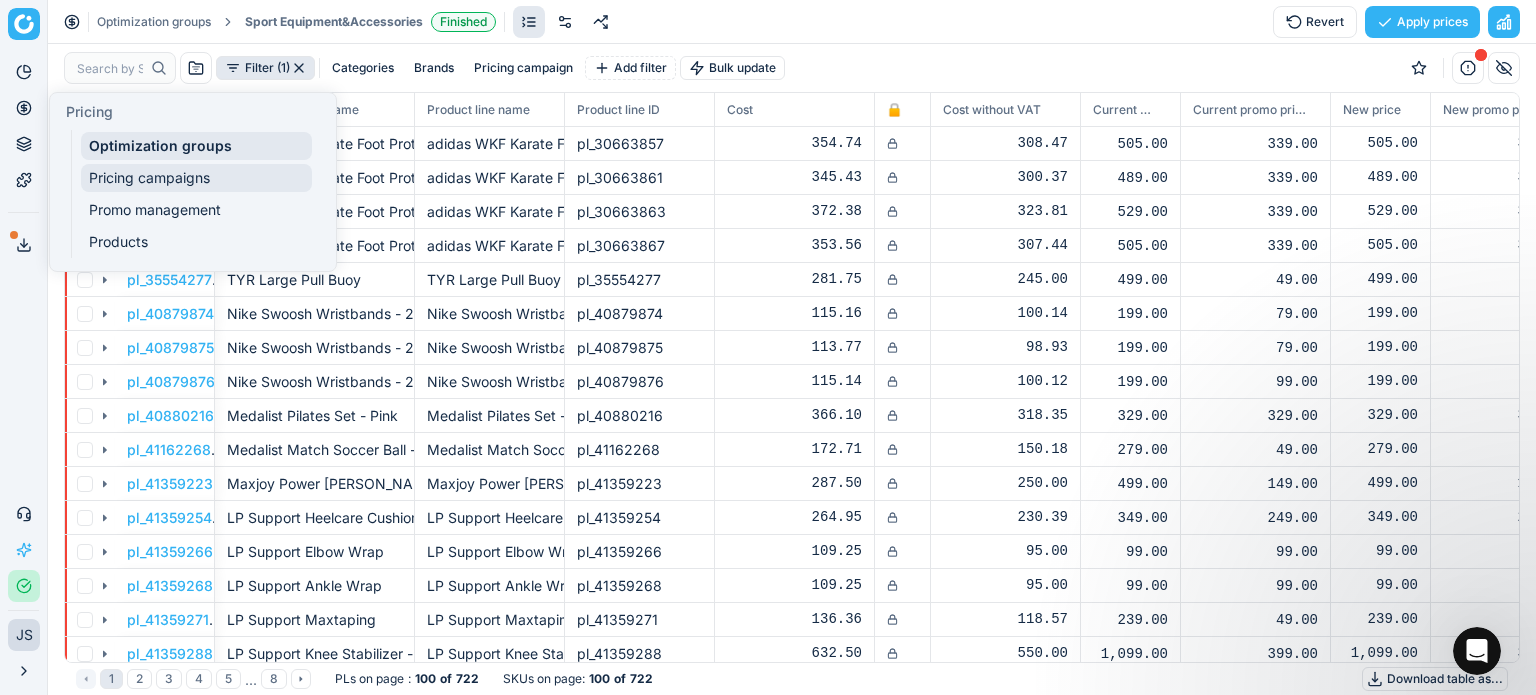 click on "Pricing campaigns" at bounding box center [196, 178] 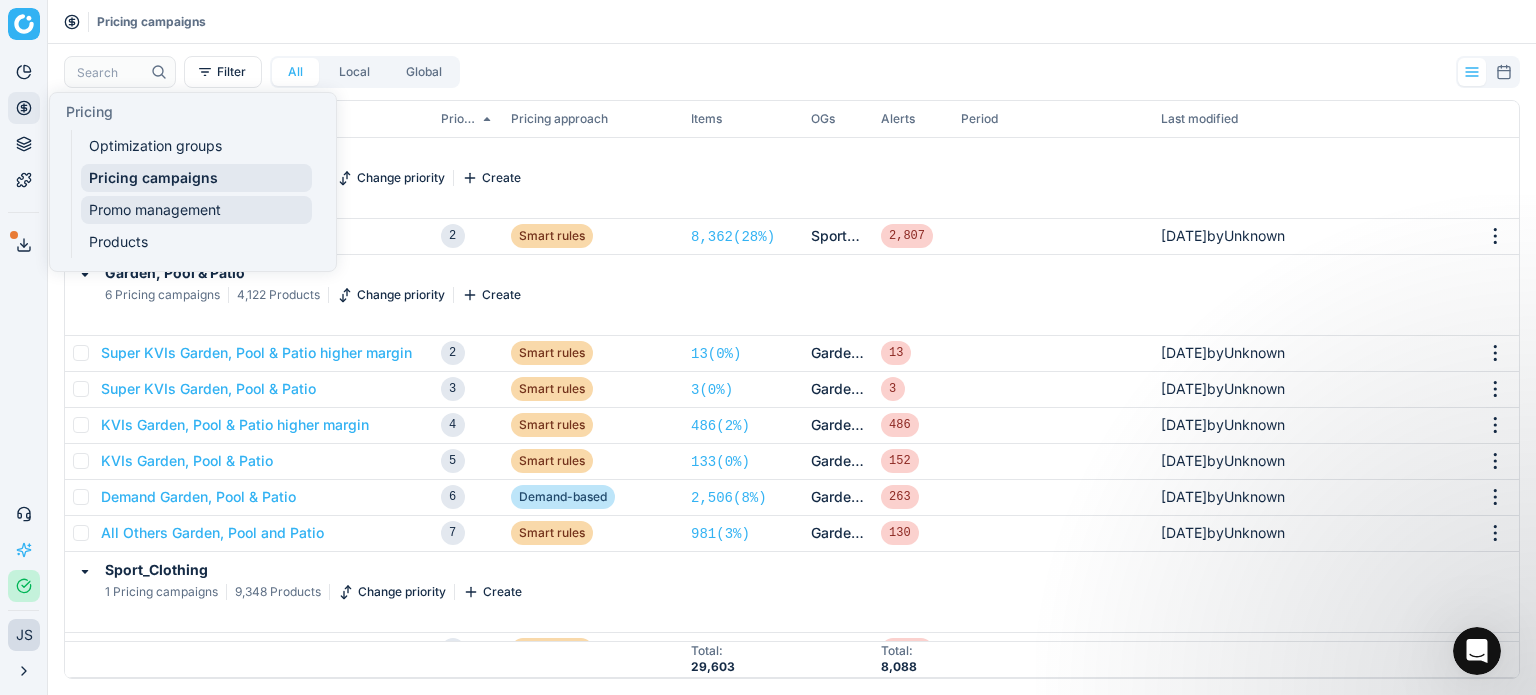 click on "Promo management" at bounding box center [196, 210] 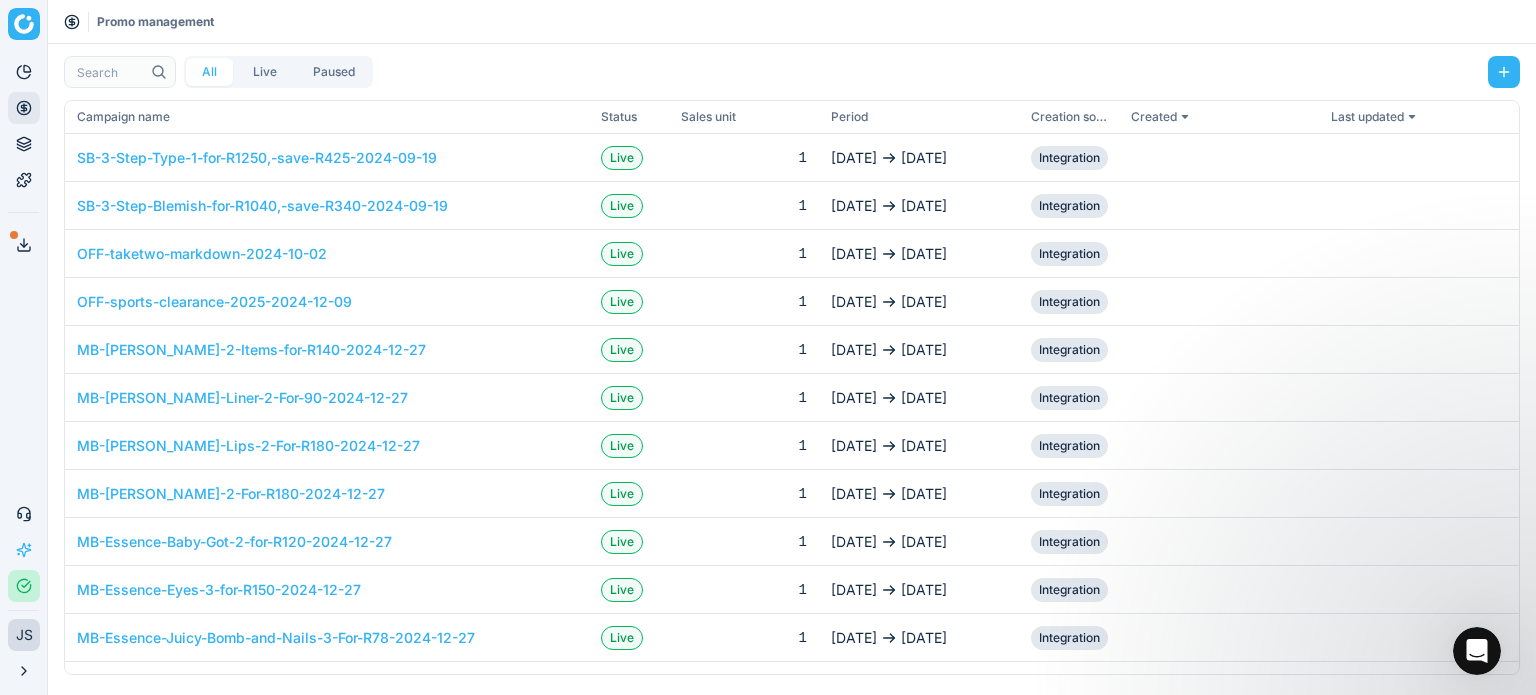 click 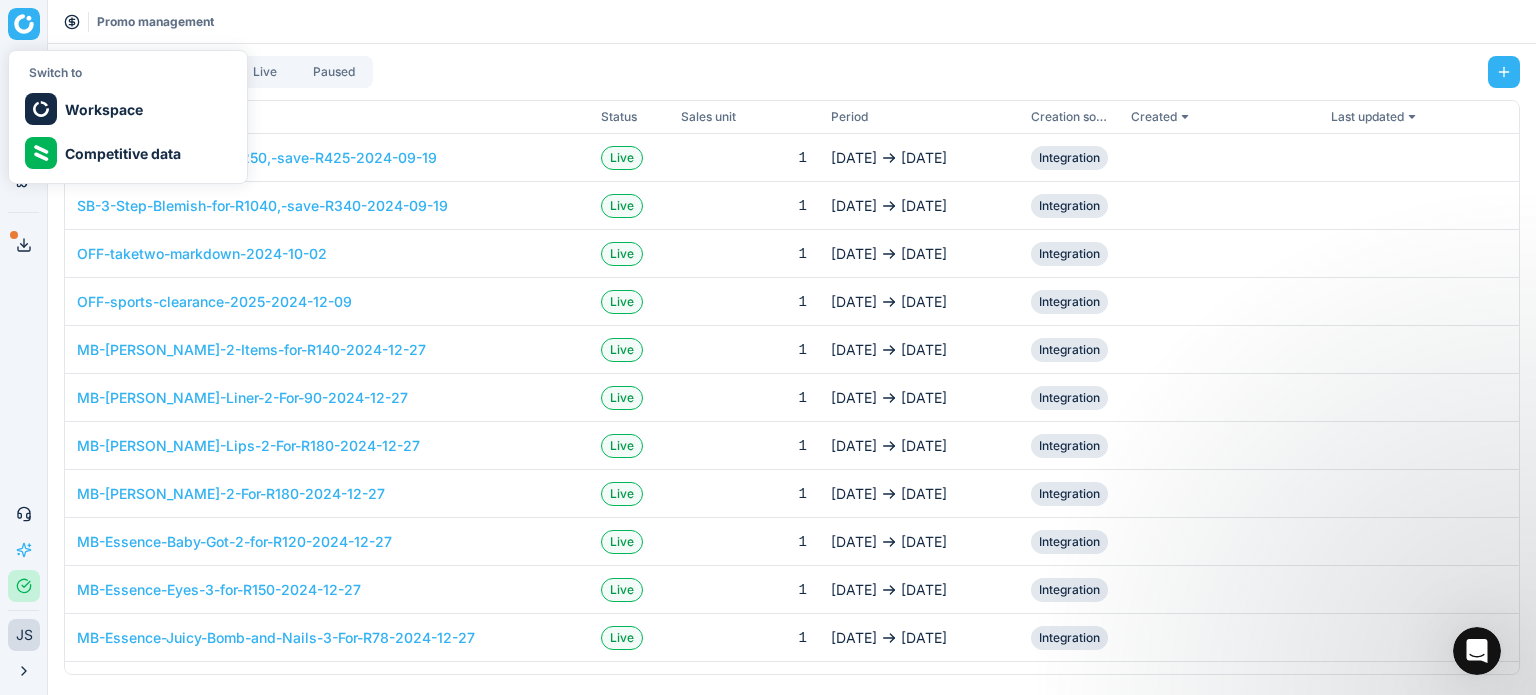 click on "Promo management" at bounding box center [792, 22] 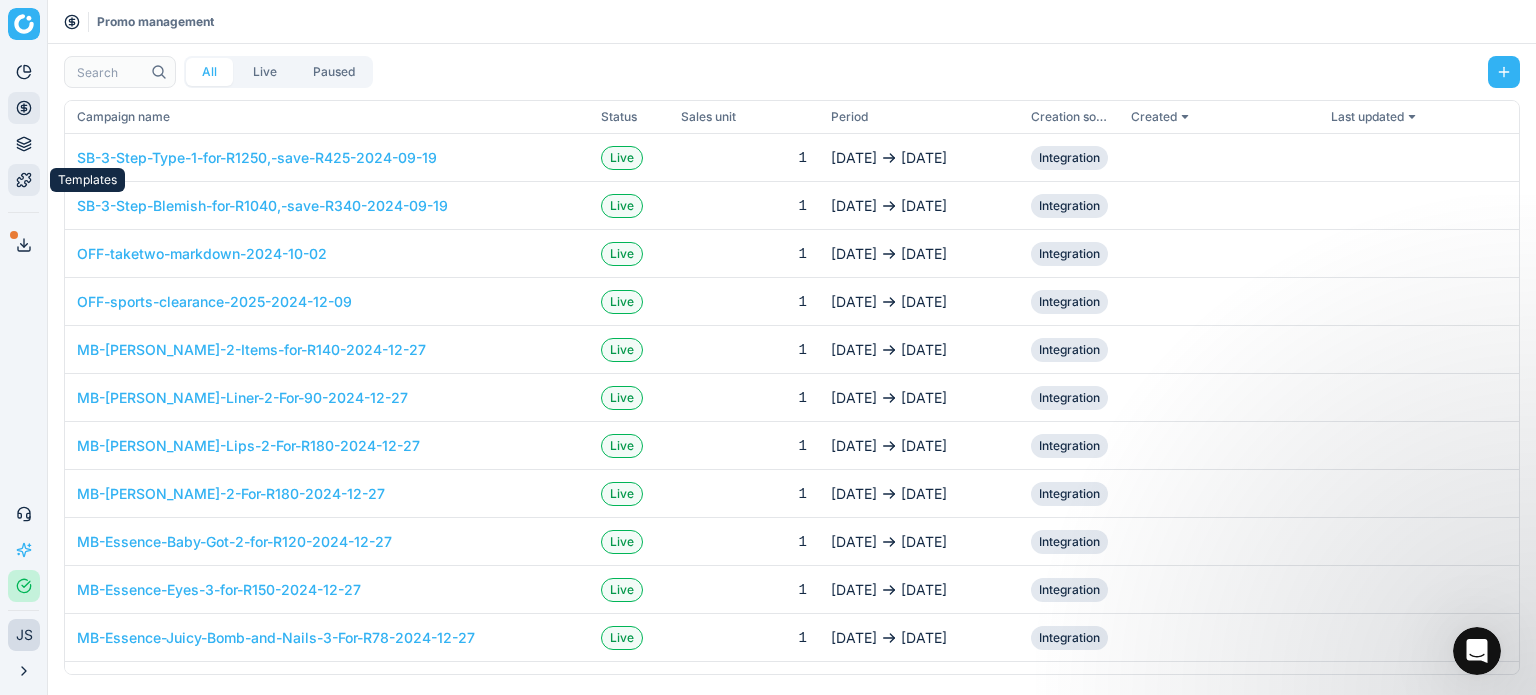 click on "Templates" at bounding box center (24, 180) 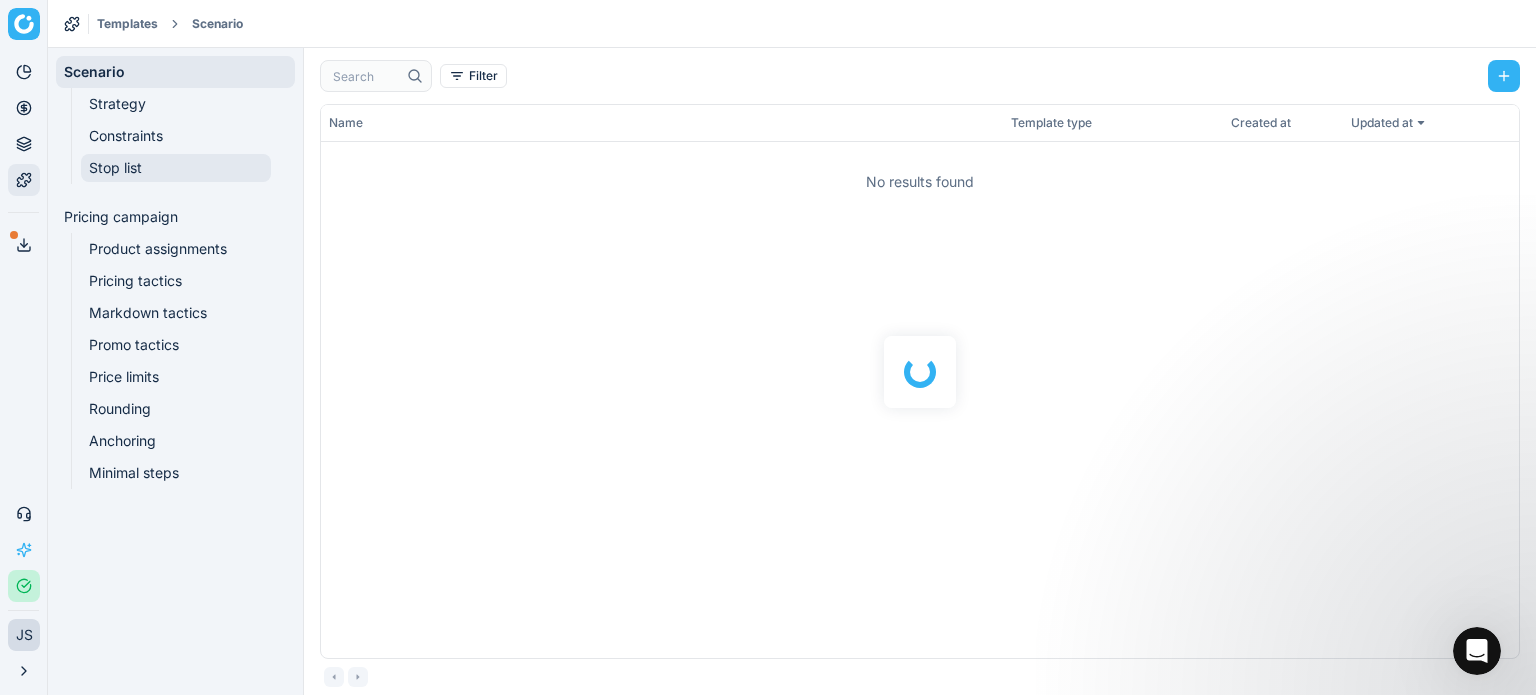 click on "Stop list" at bounding box center [176, 168] 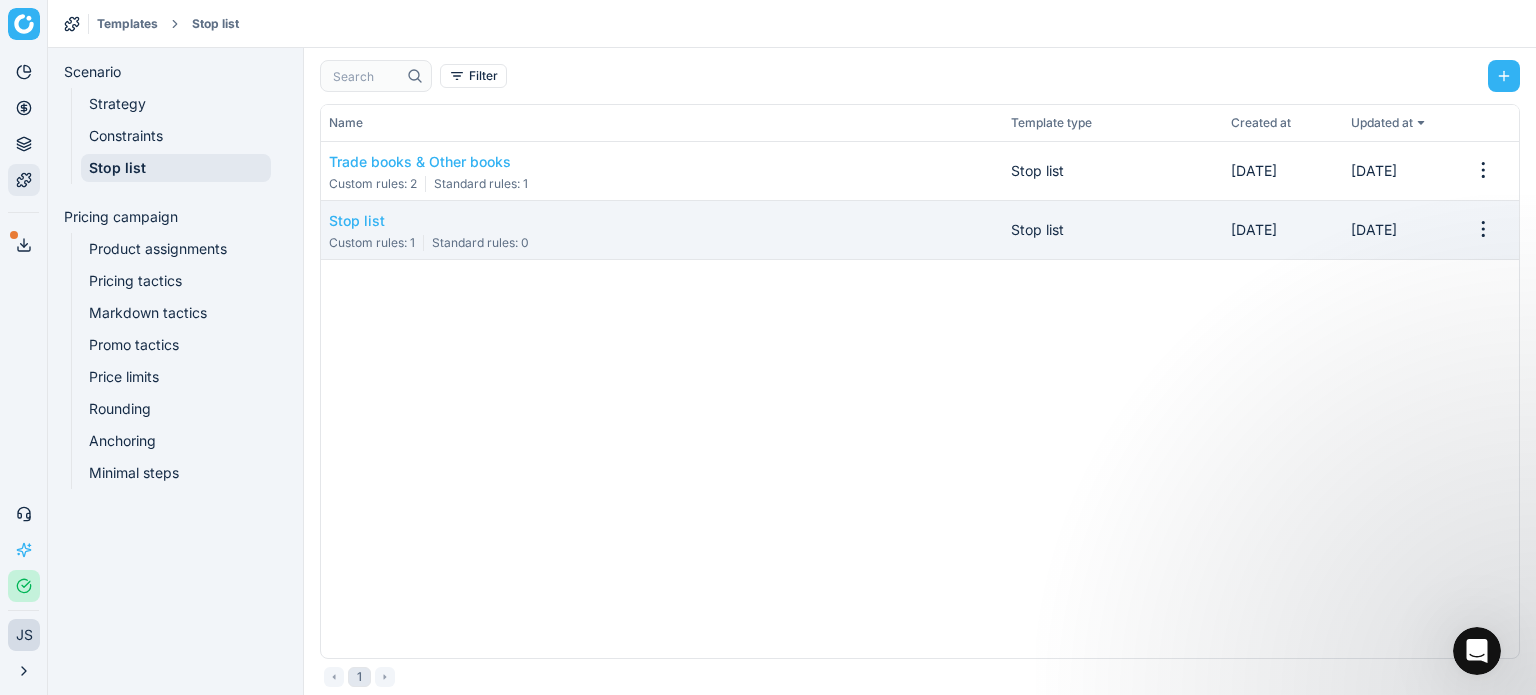 click on "Stop list Custom rules :   1 Standard rules :   0" at bounding box center [662, 230] 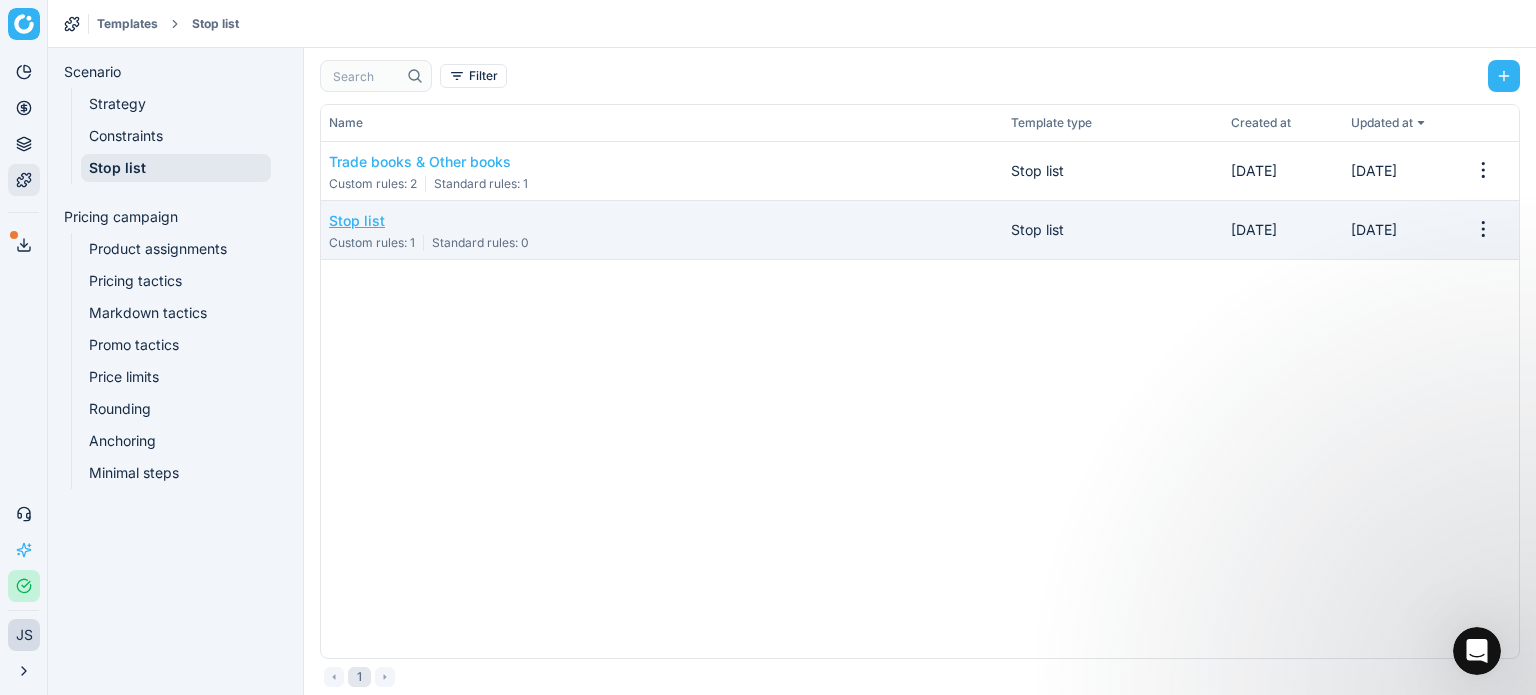 click on "Stop list" at bounding box center (429, 221) 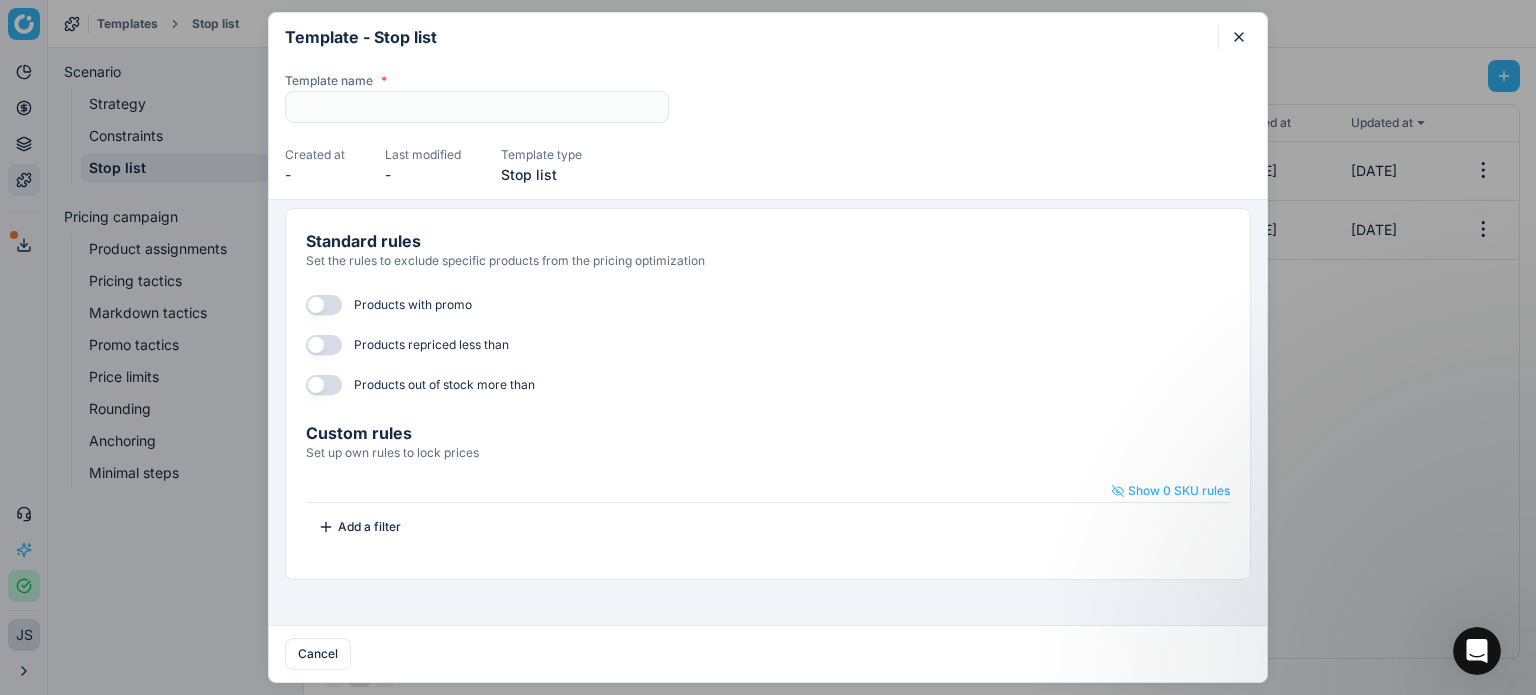 type on "Stop list" 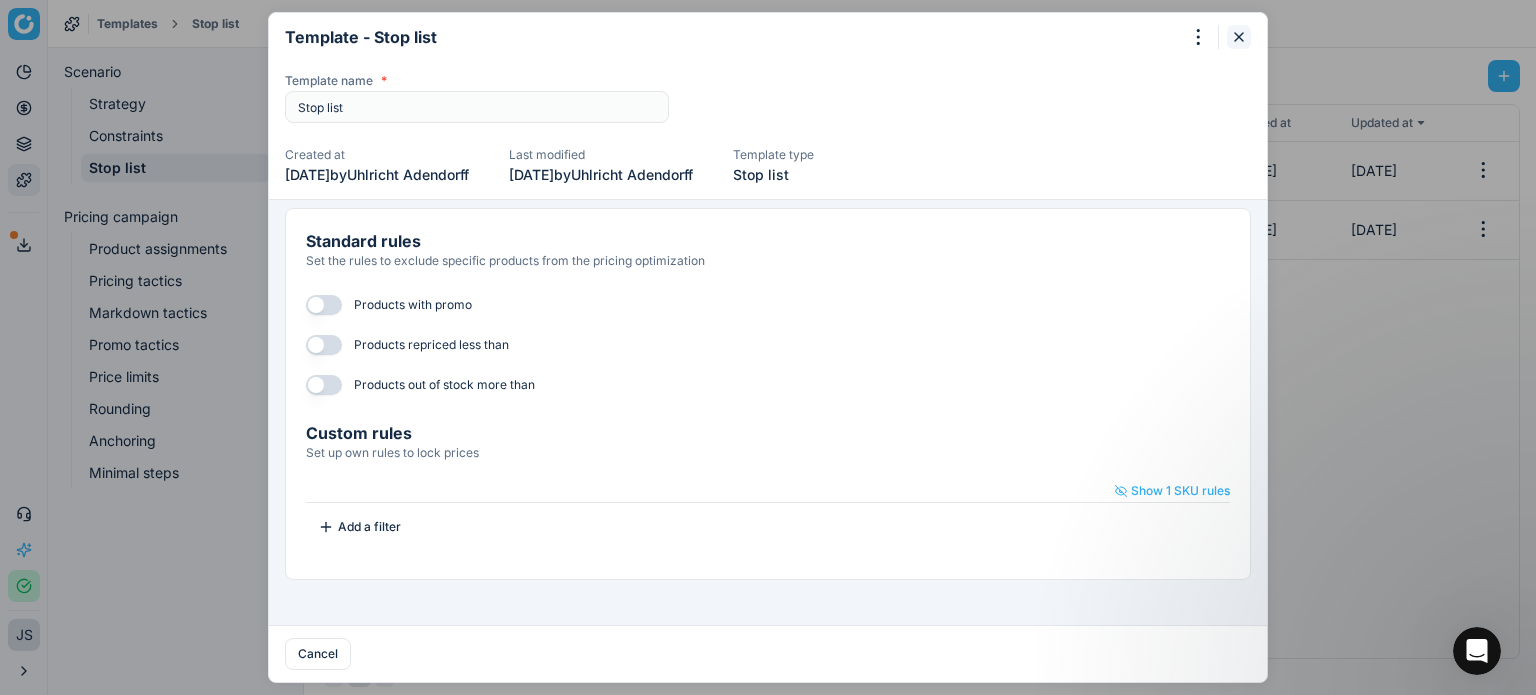 click at bounding box center (1239, 37) 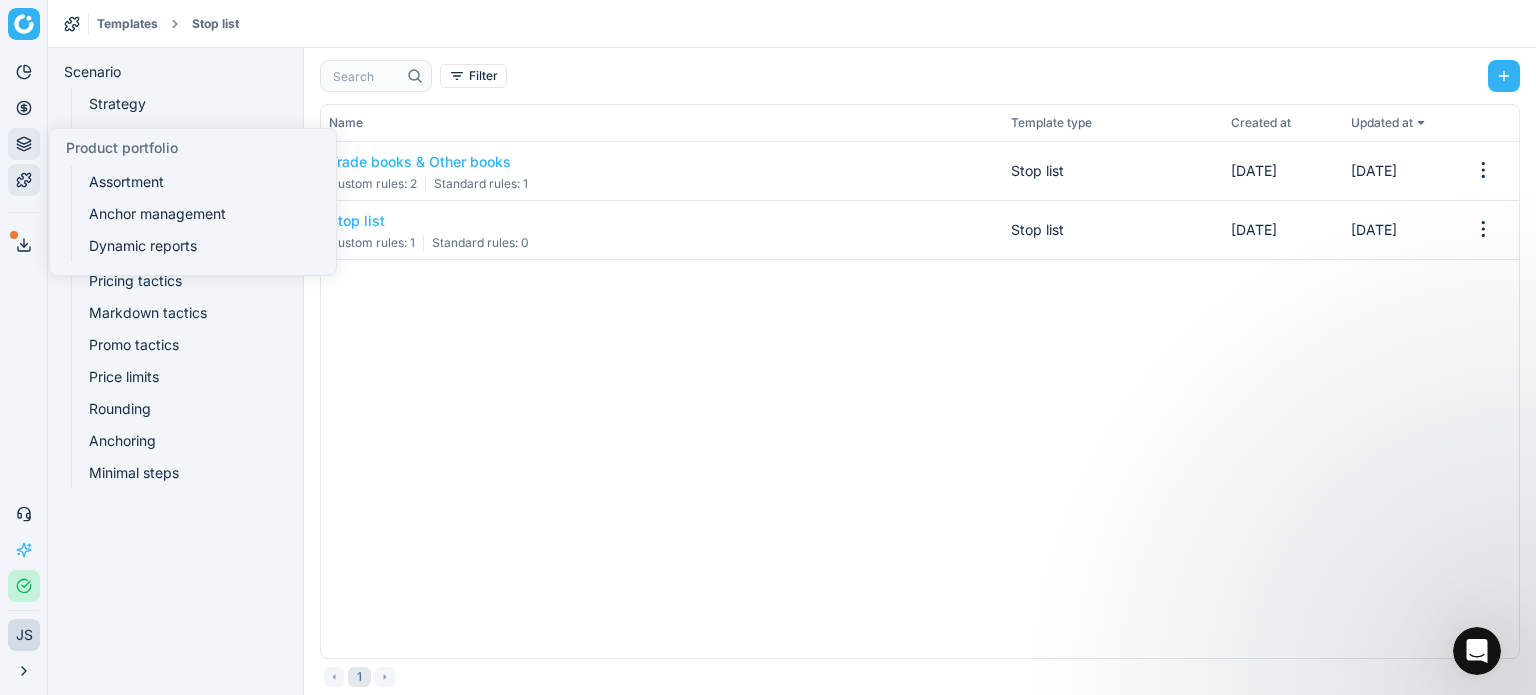 click on "Product portfolio" at bounding box center (24, 144) 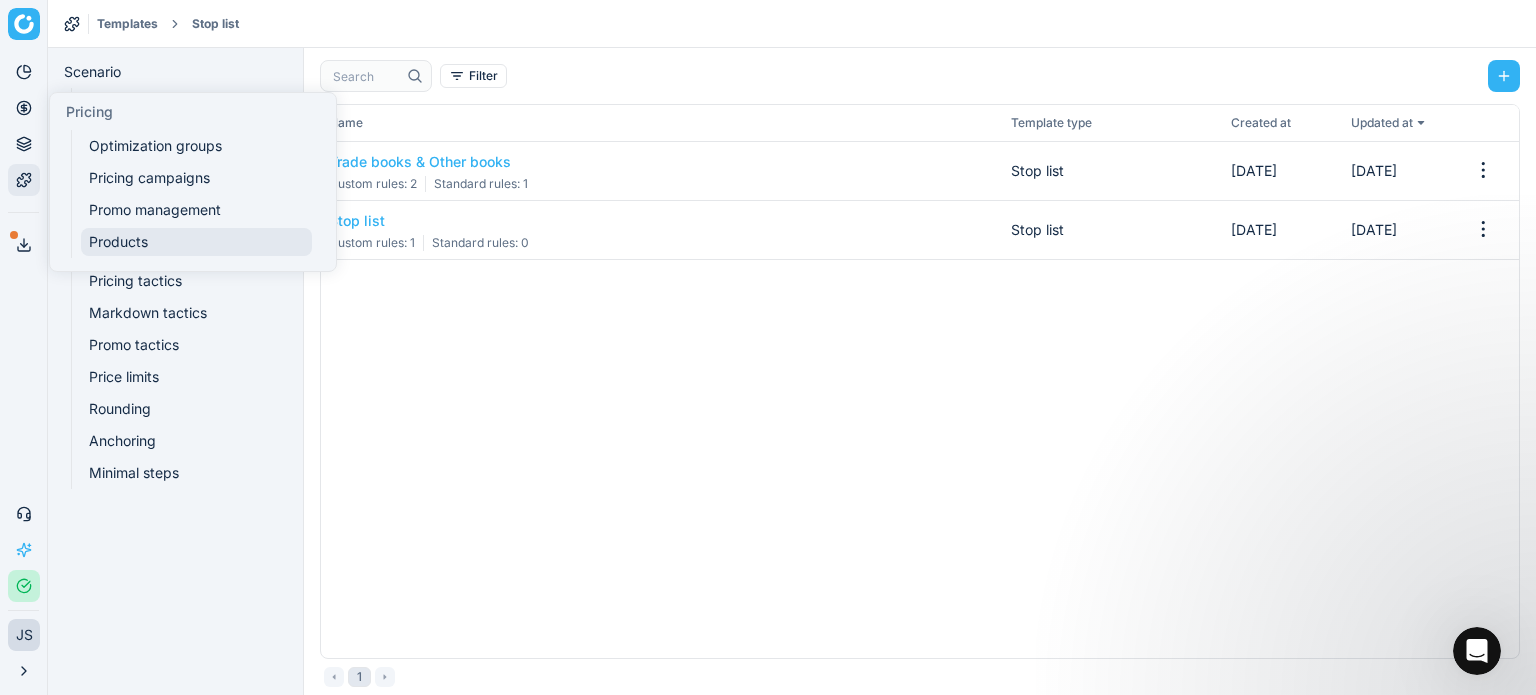 click on "Products" at bounding box center (196, 242) 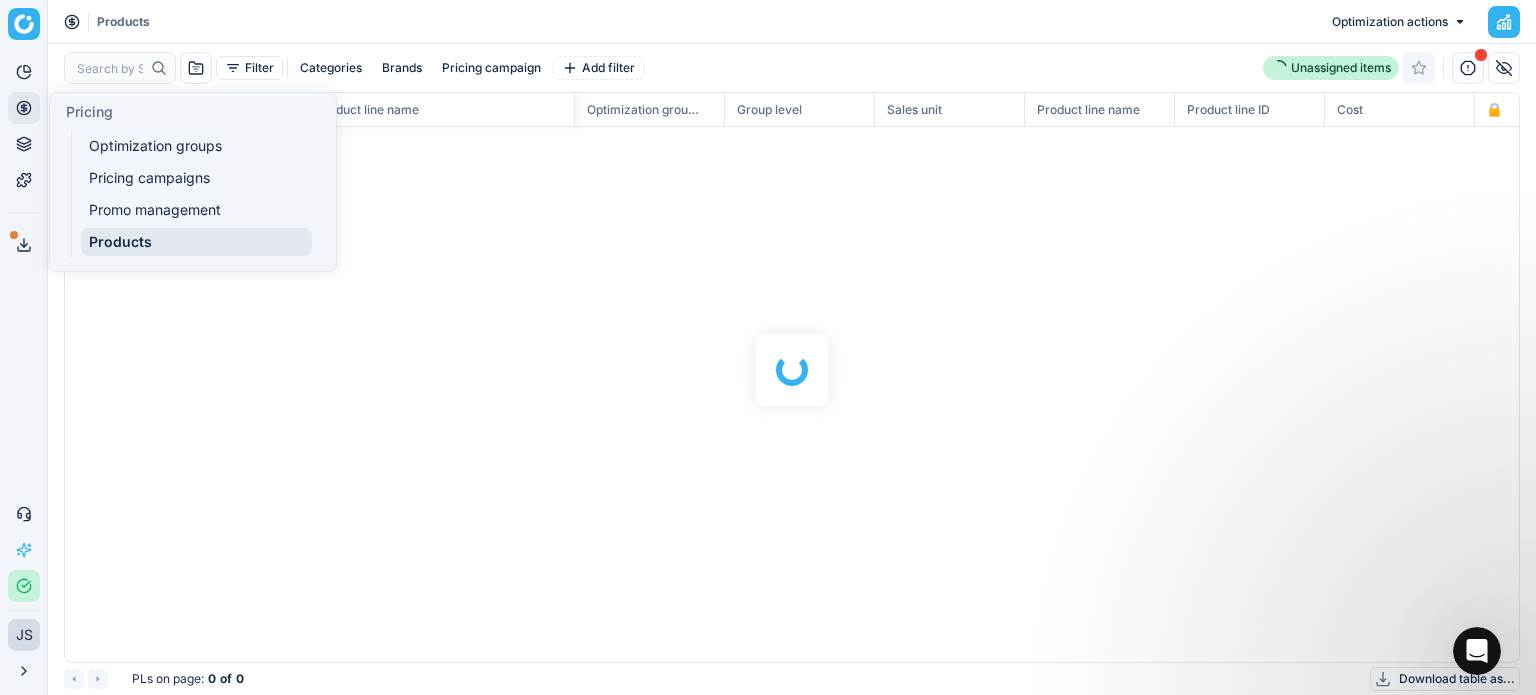 scroll, scrollTop: 2, scrollLeft: 2, axis: both 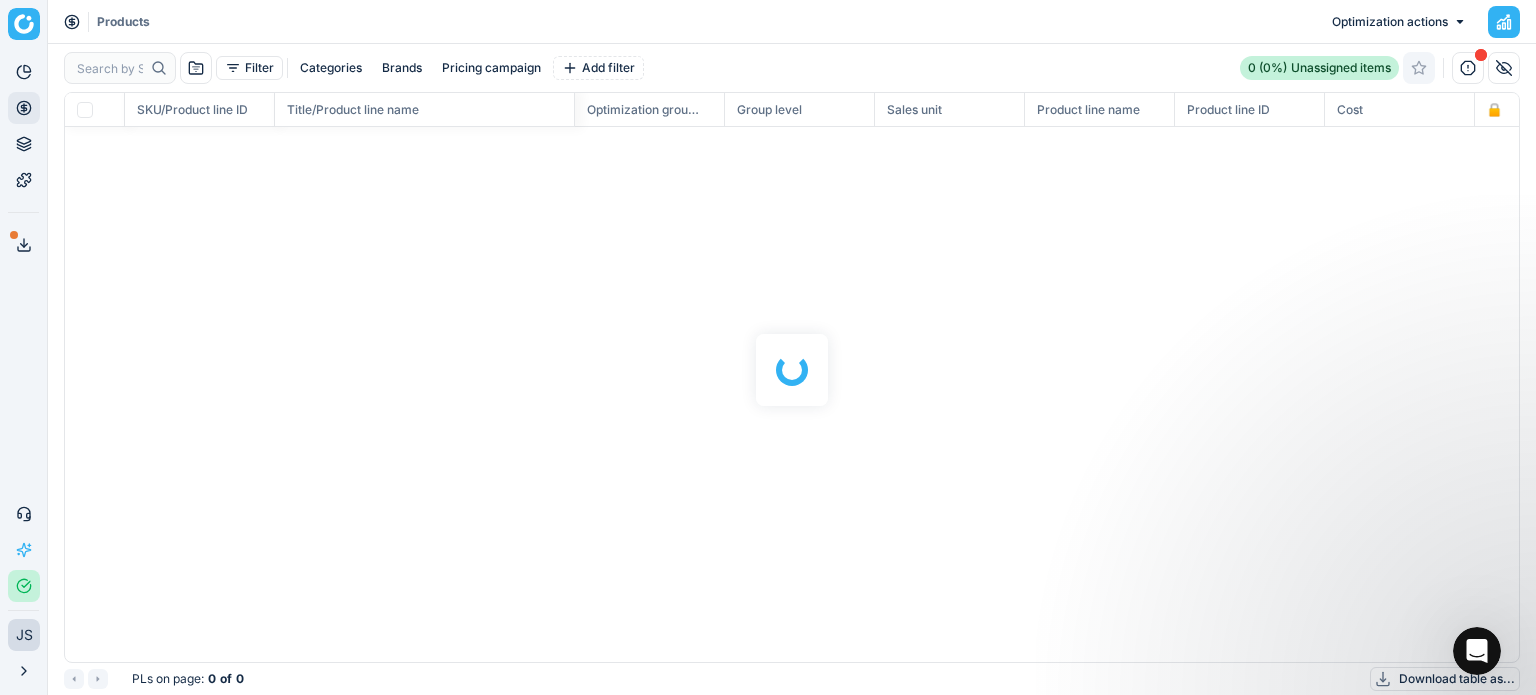 checkbox on "false" 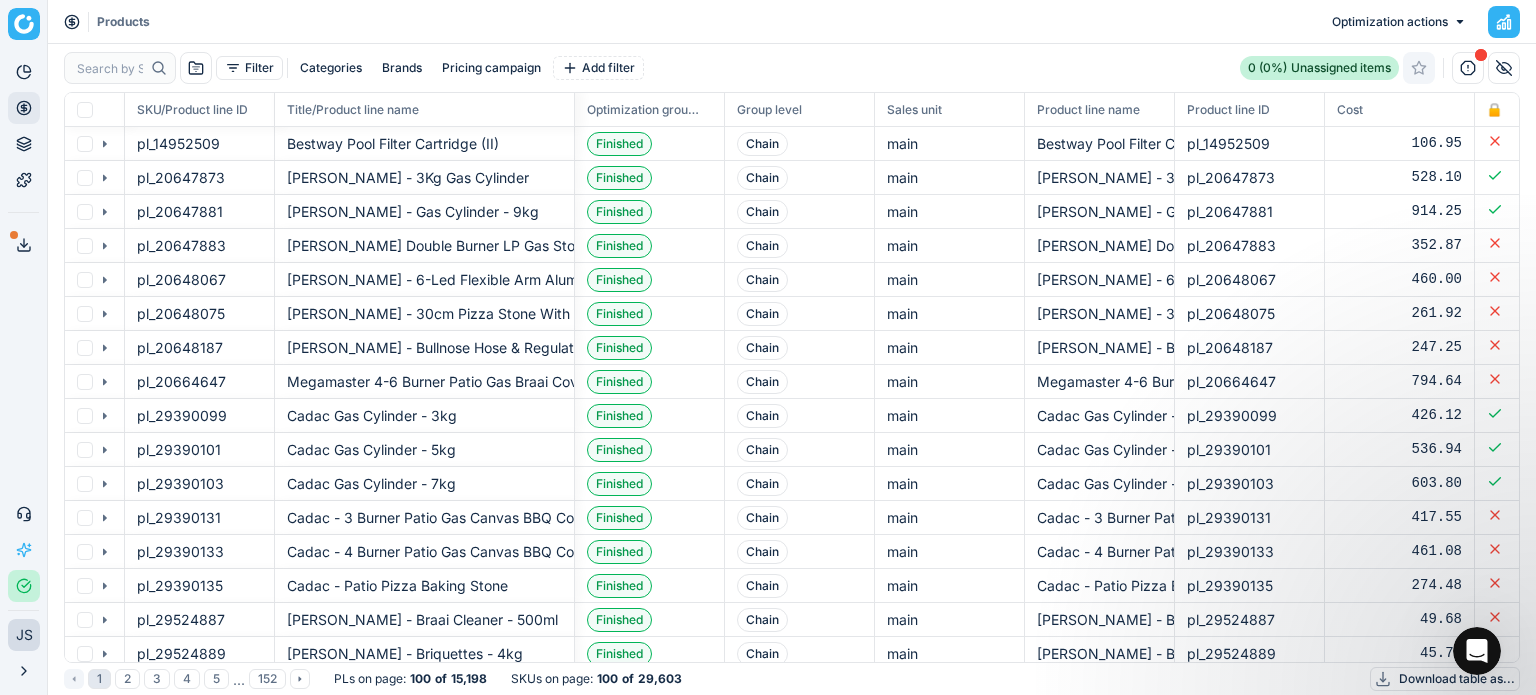 scroll, scrollTop: 539, scrollLeft: 1424, axis: both 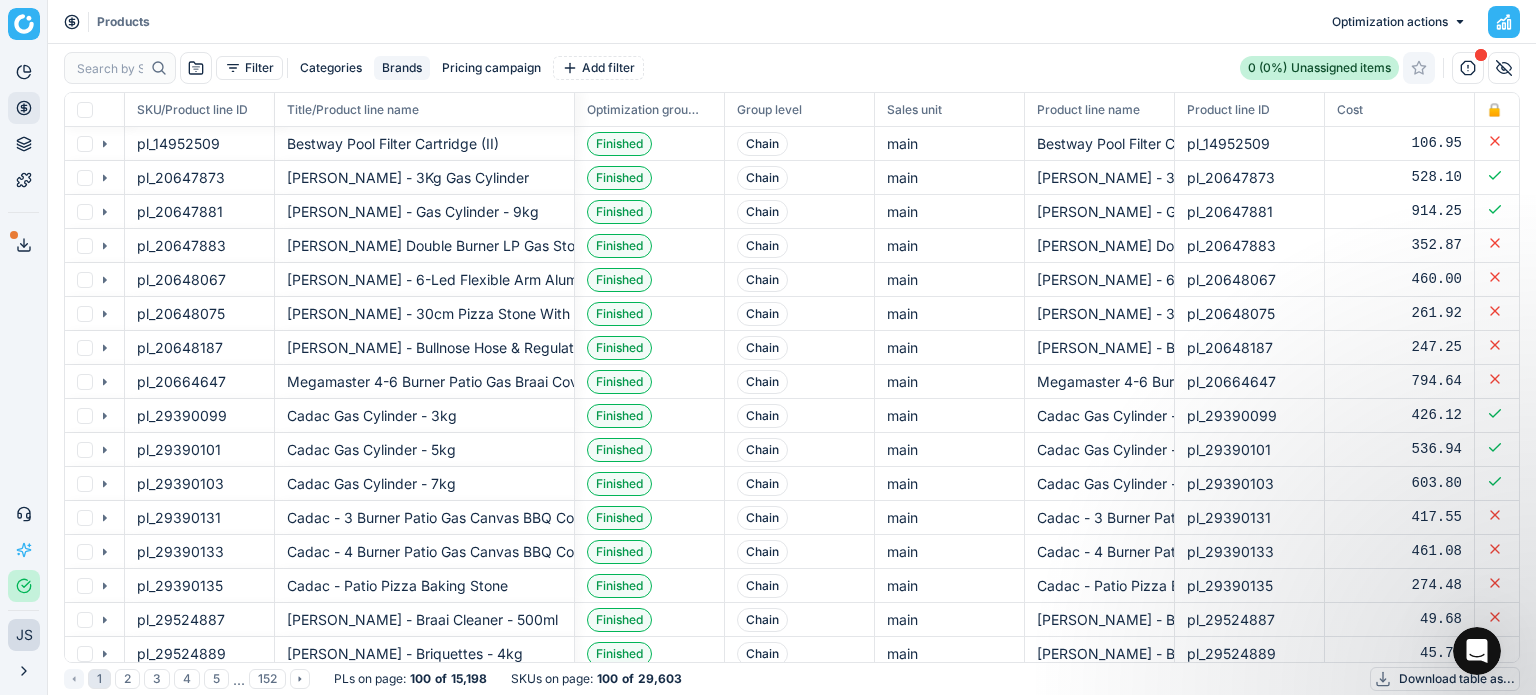 click on "Brands" at bounding box center [402, 68] 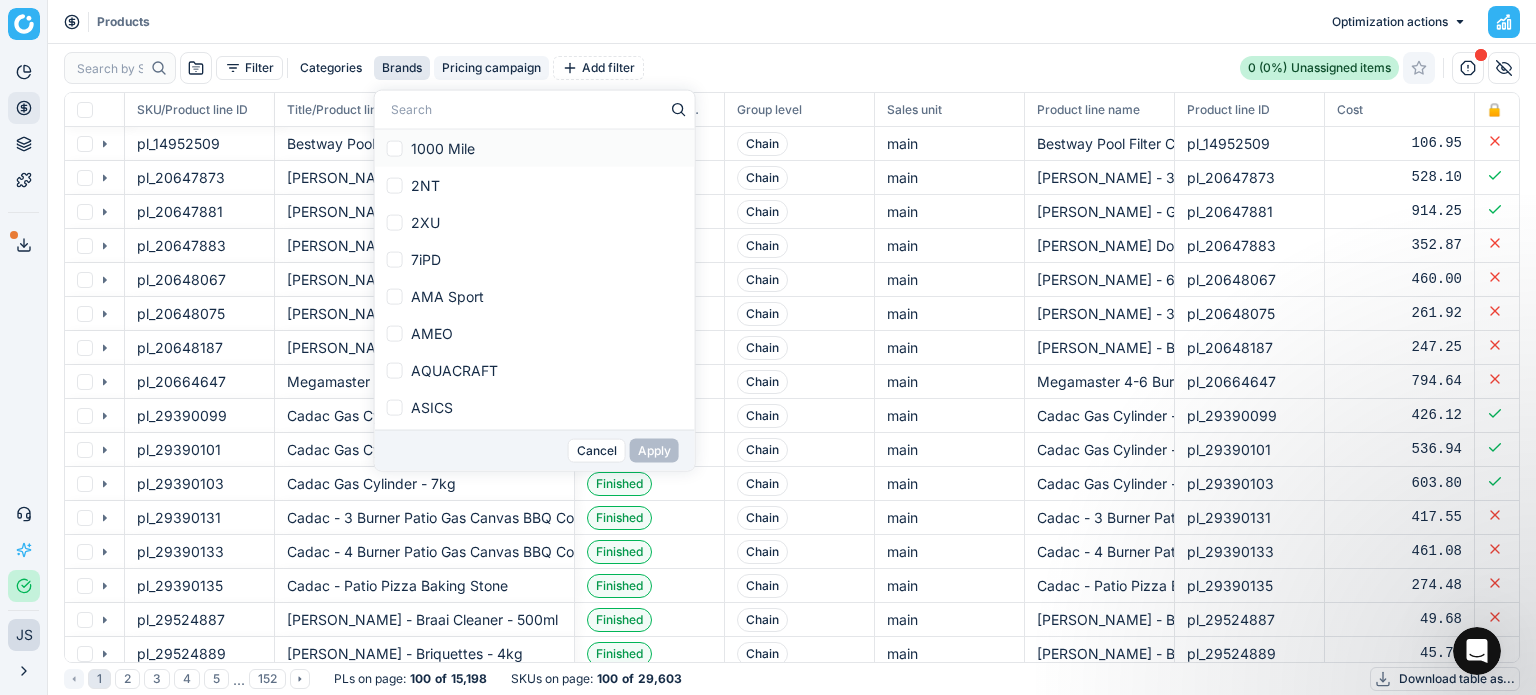 click on "Pricing campaign" at bounding box center (491, 68) 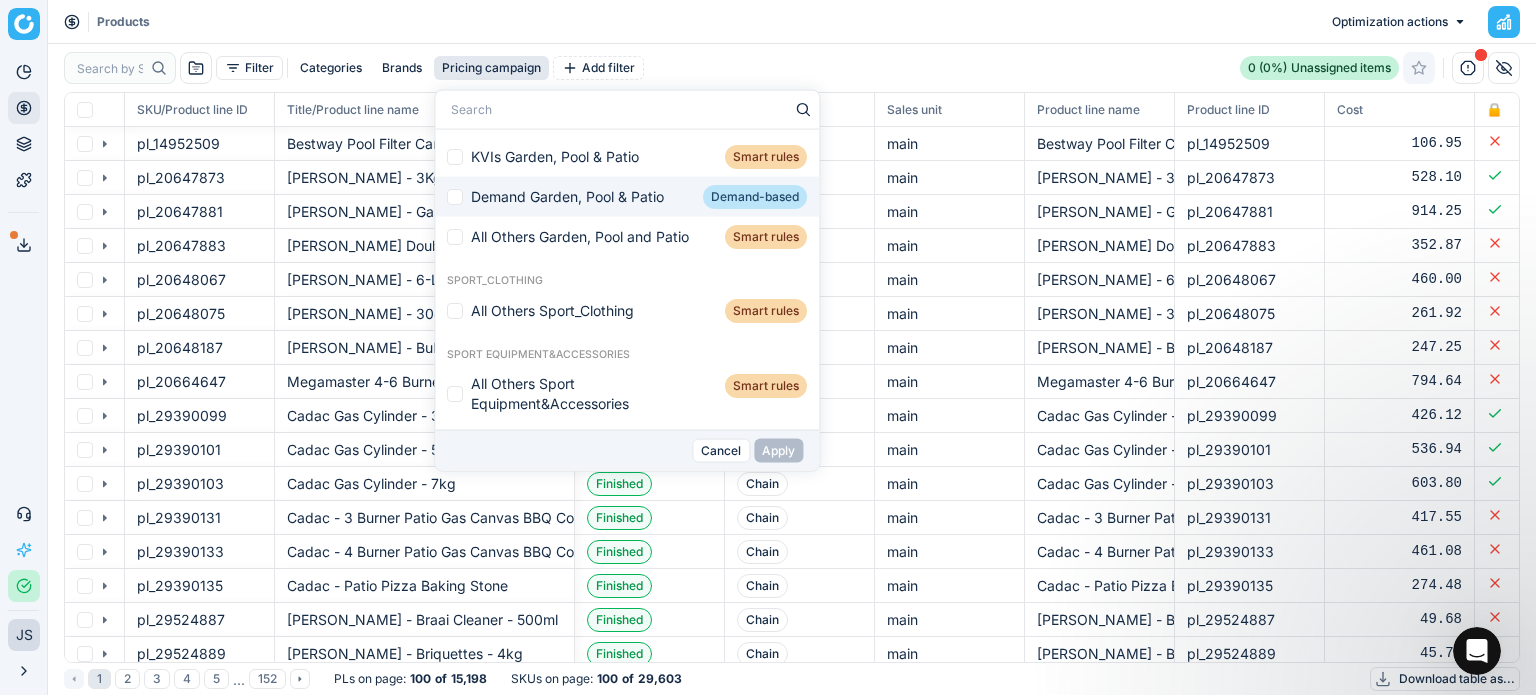 scroll, scrollTop: 0, scrollLeft: 0, axis: both 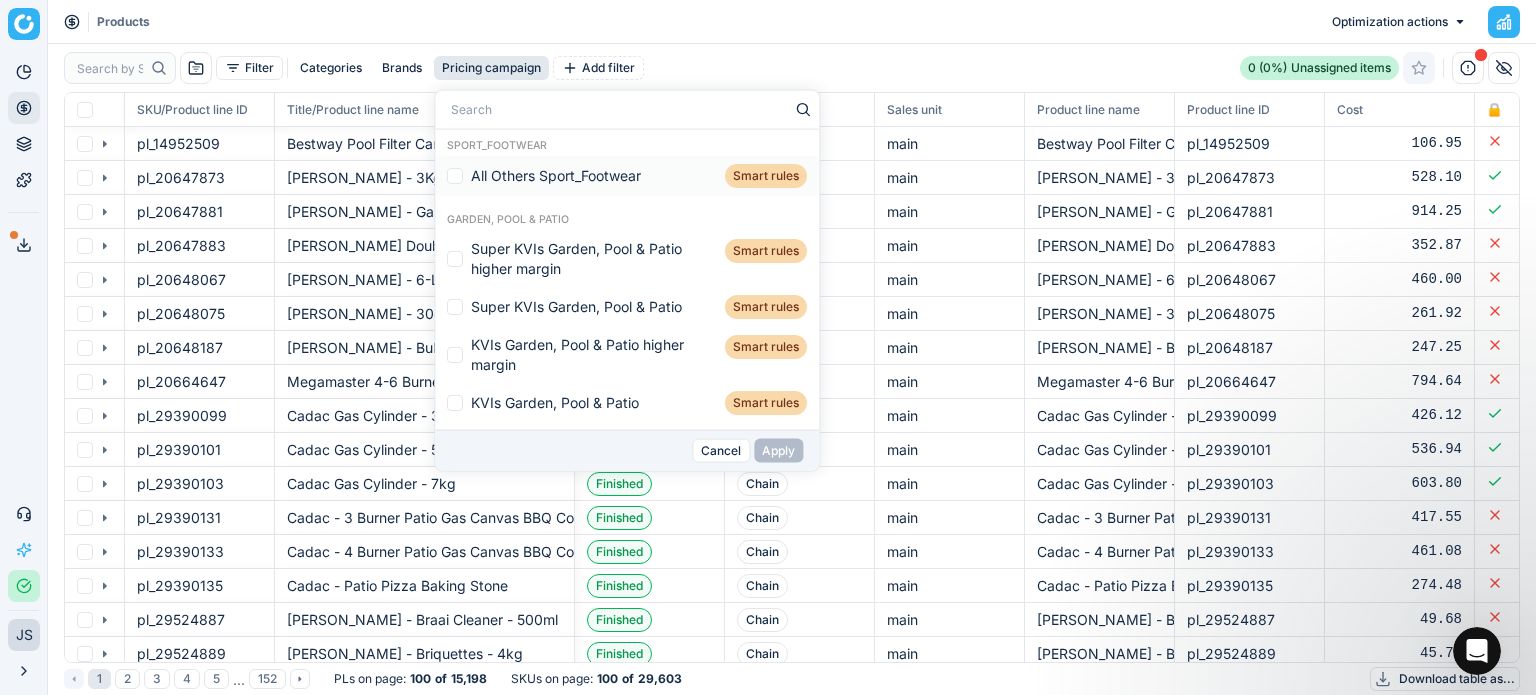 click on "Products Optimization actions" at bounding box center (792, 22) 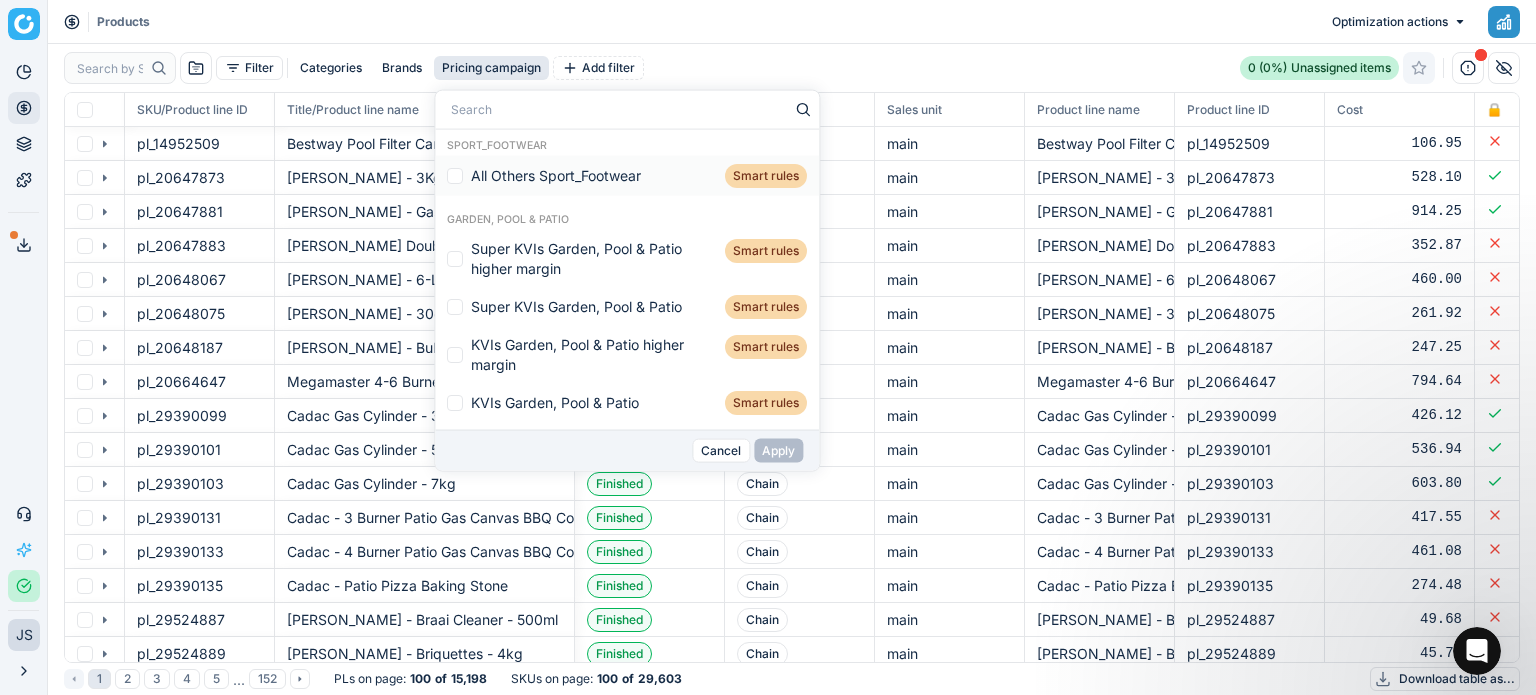 click 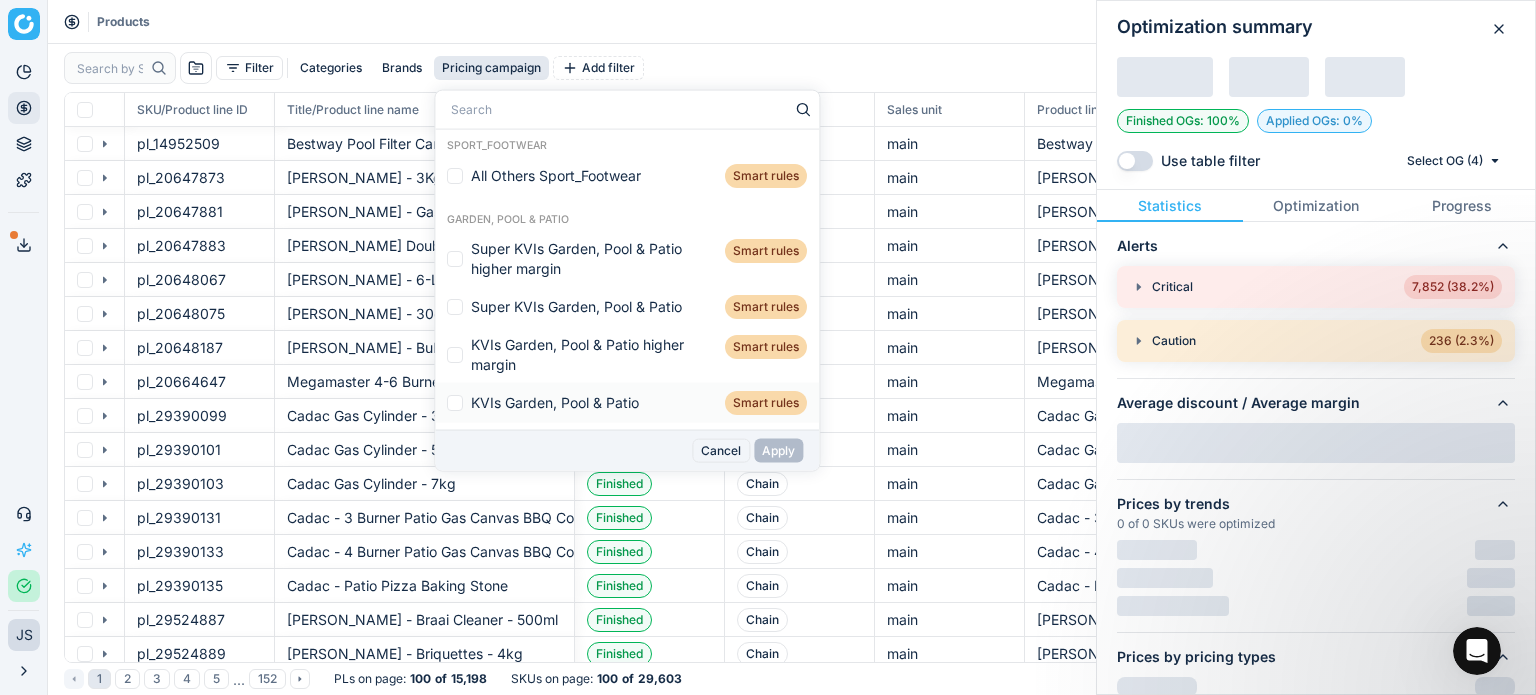 click on "Cancel" at bounding box center [721, 451] 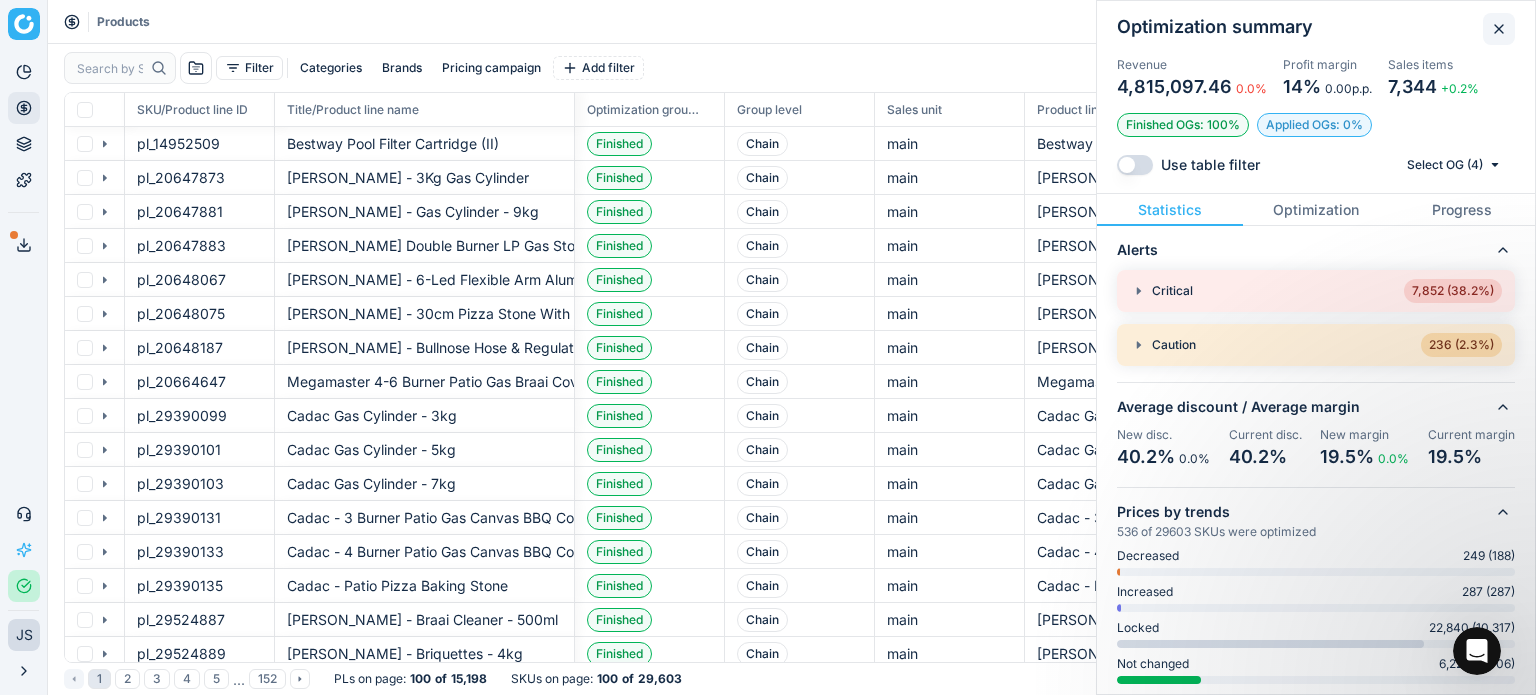 click 